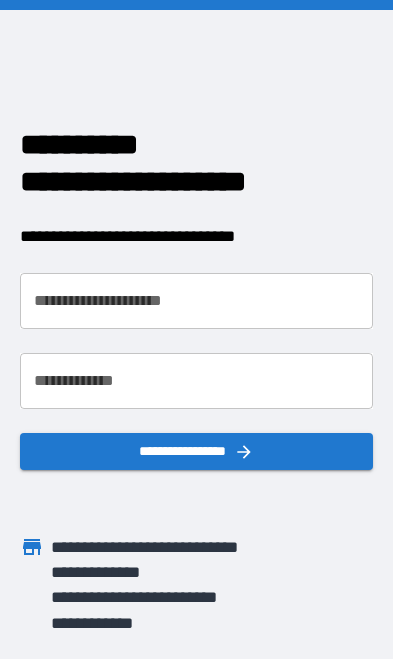 scroll, scrollTop: 0, scrollLeft: 0, axis: both 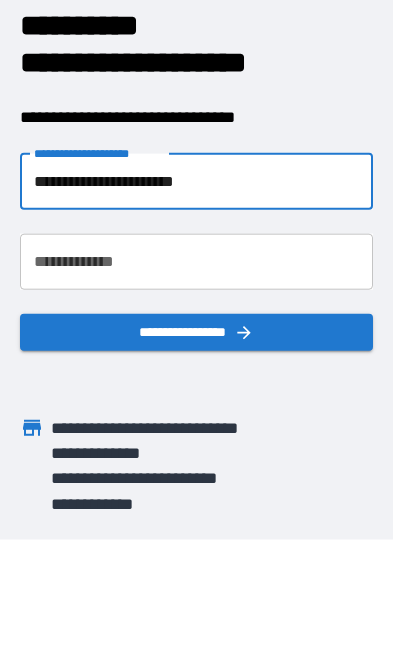 type on "**********" 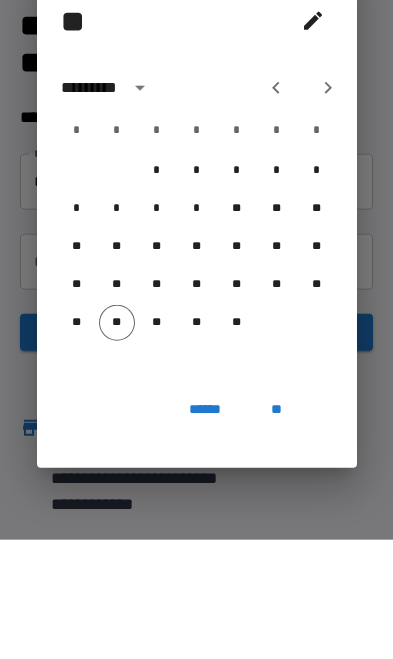scroll, scrollTop: 116, scrollLeft: 0, axis: vertical 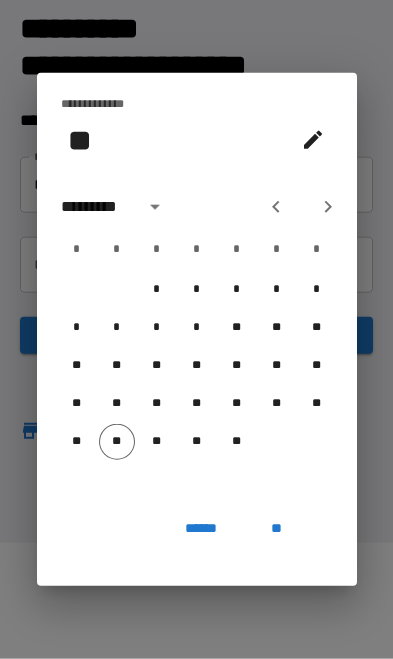 click 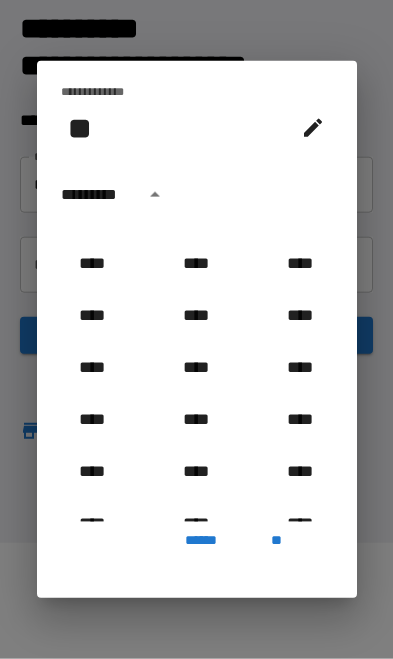 scroll, scrollTop: 1342, scrollLeft: 0, axis: vertical 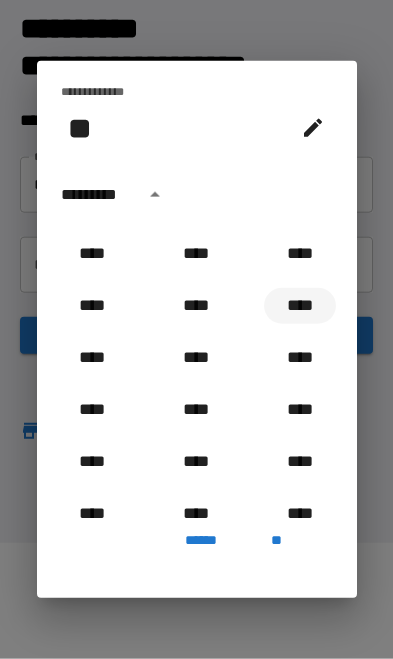 click on "****" at bounding box center [300, 306] 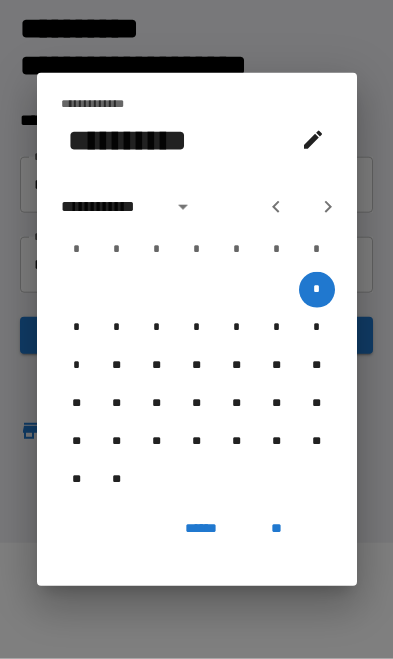 click on "**********" at bounding box center (111, 207) 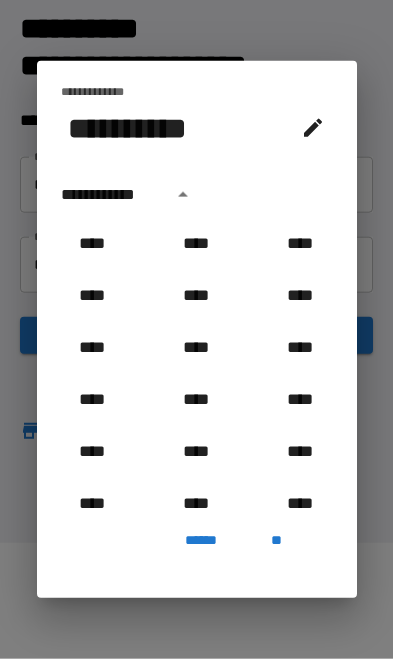 scroll, scrollTop: 0, scrollLeft: 0, axis: both 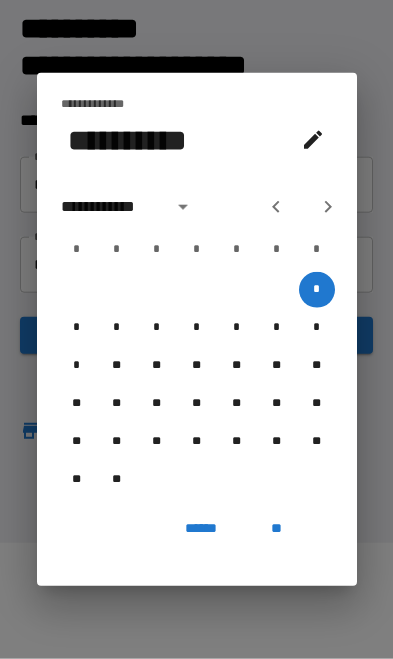 click 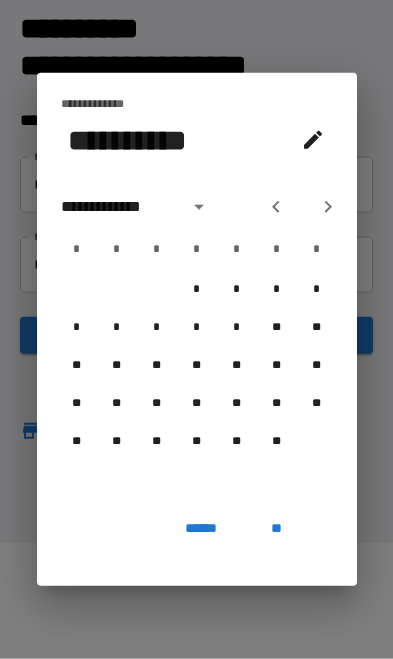click 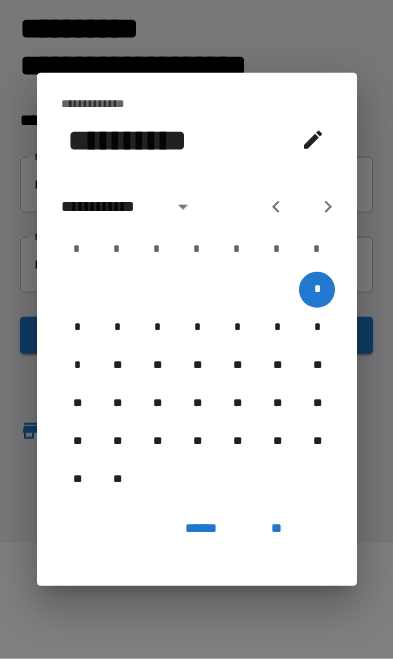 click 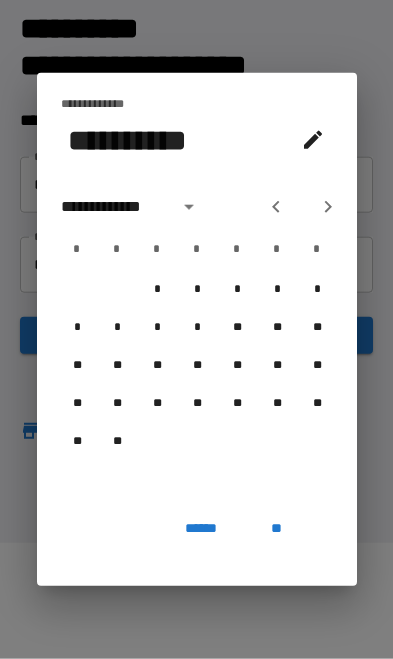 click 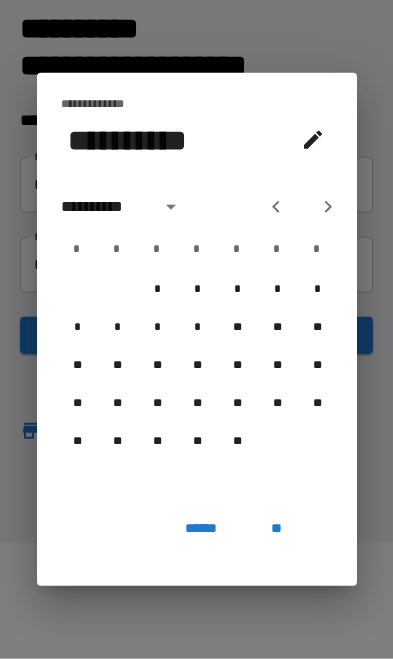 click at bounding box center (302, 207) 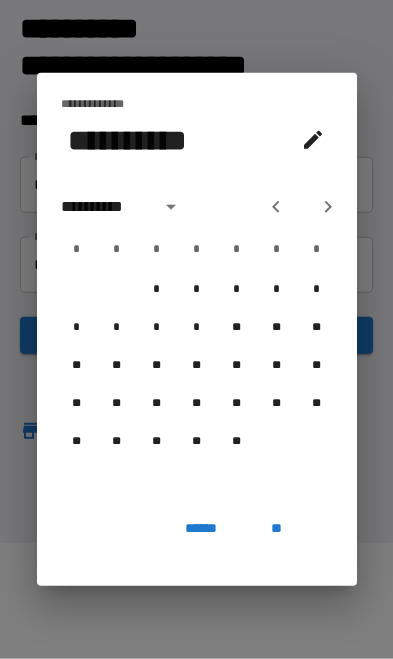 click 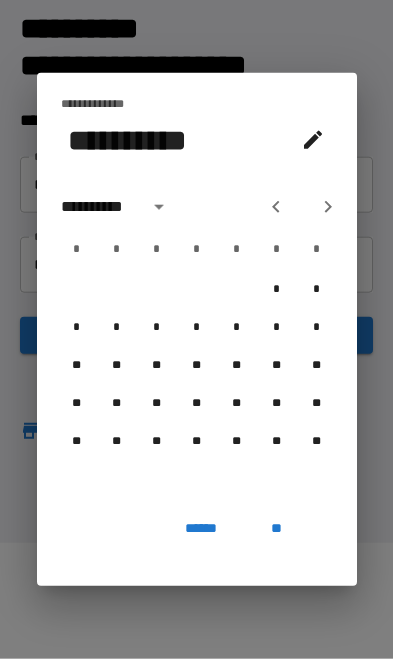 click 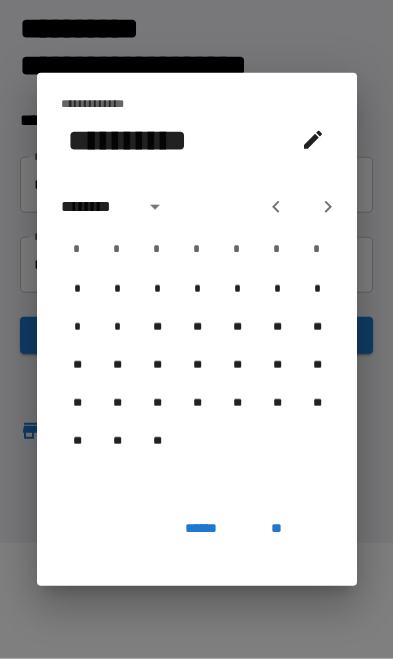 click 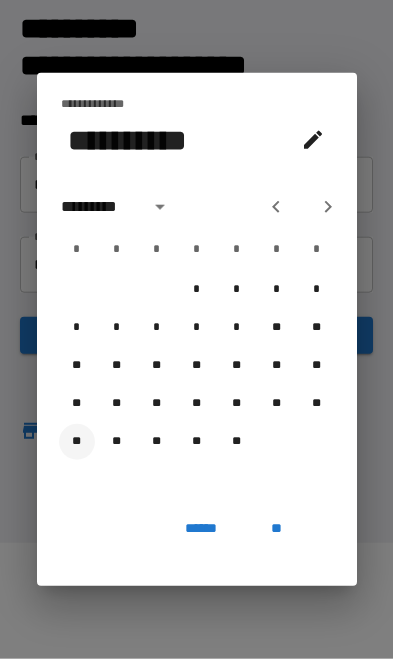 click on "**" at bounding box center (77, 442) 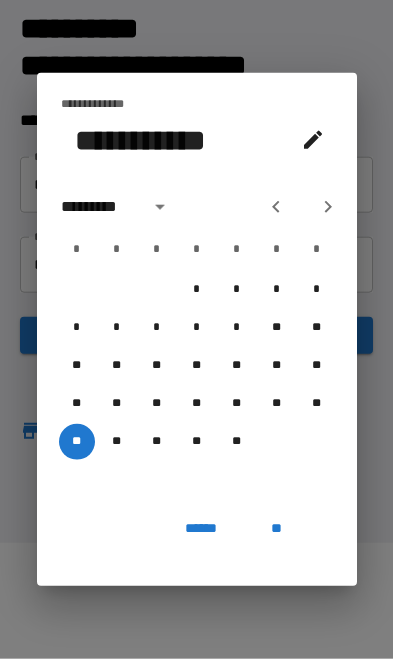 click on "**" at bounding box center [277, 528] 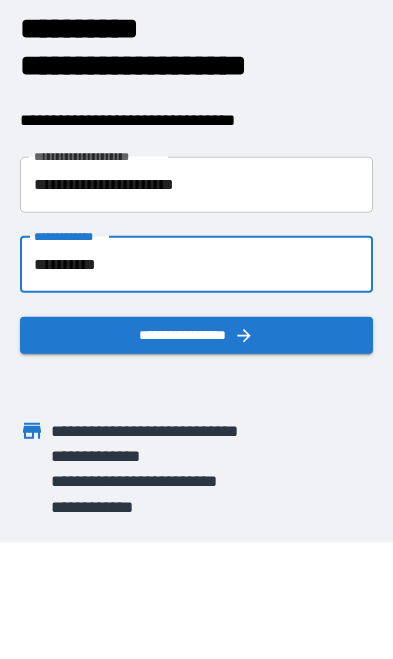 click 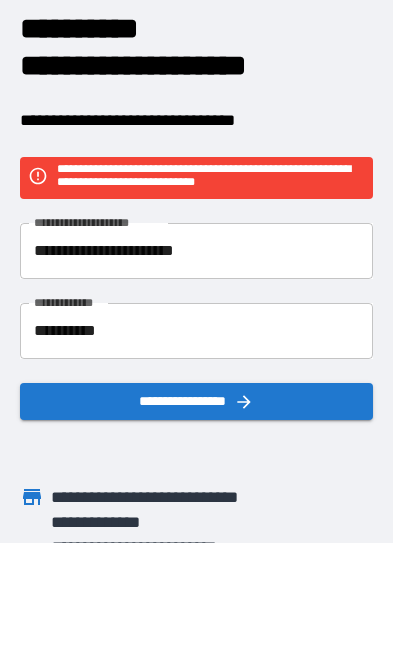 click on "**********" at bounding box center (197, 251) 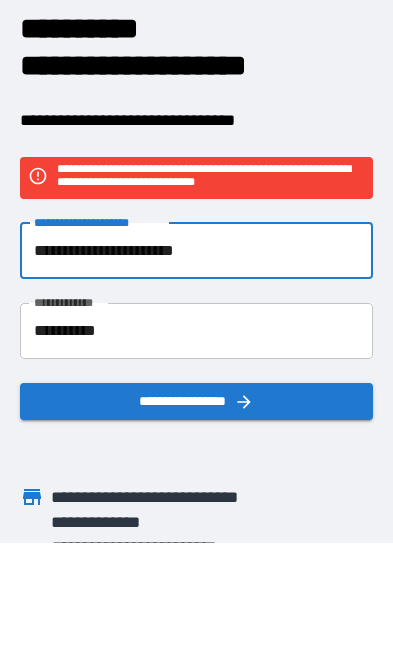 scroll, scrollTop: 116, scrollLeft: 0, axis: vertical 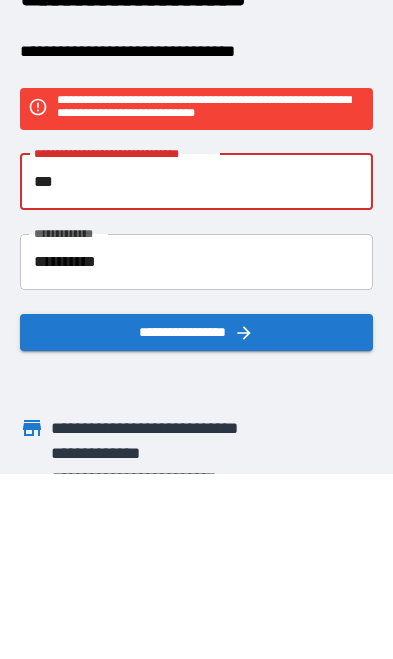 type on "**" 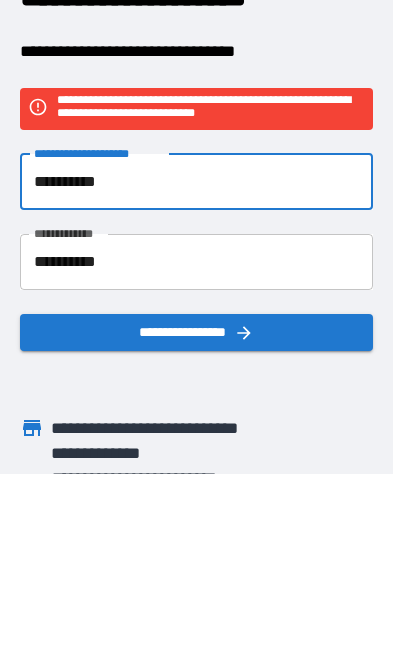 type on "**********" 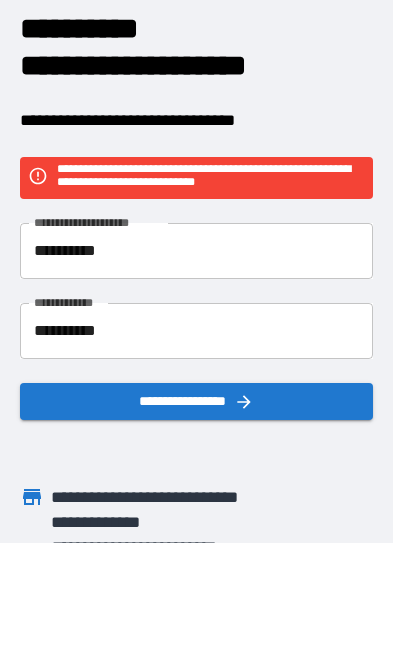 click on "**********" at bounding box center (180, 547) 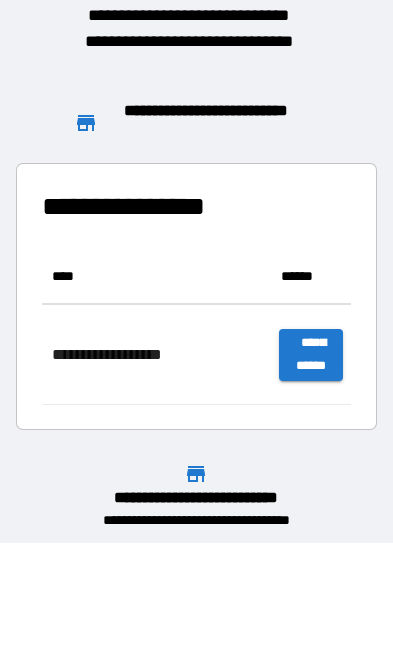 scroll, scrollTop: 1, scrollLeft: 1, axis: both 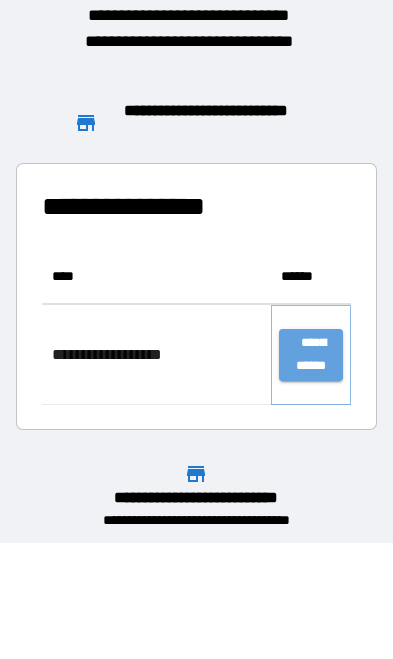 click on "**********" at bounding box center (311, 355) 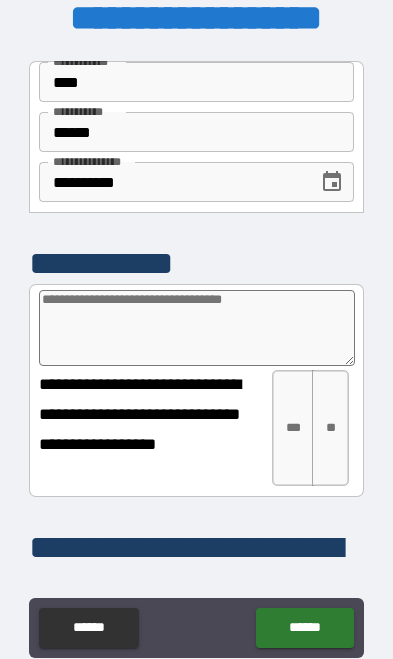 scroll, scrollTop: 0, scrollLeft: 0, axis: both 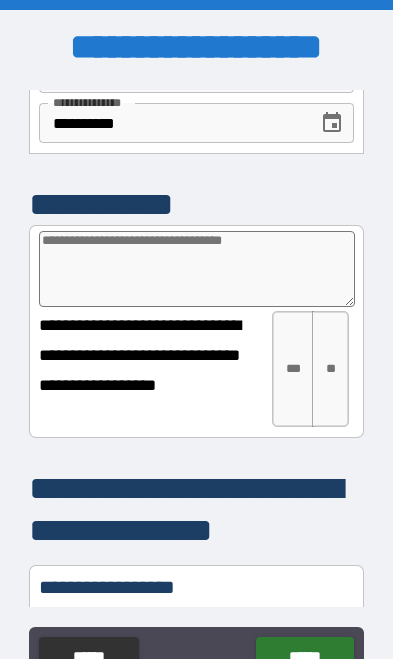 click on "**" at bounding box center (330, 369) 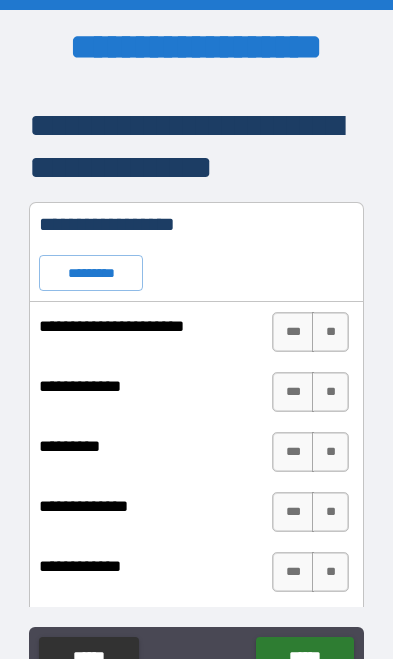 scroll, scrollTop: 454, scrollLeft: 0, axis: vertical 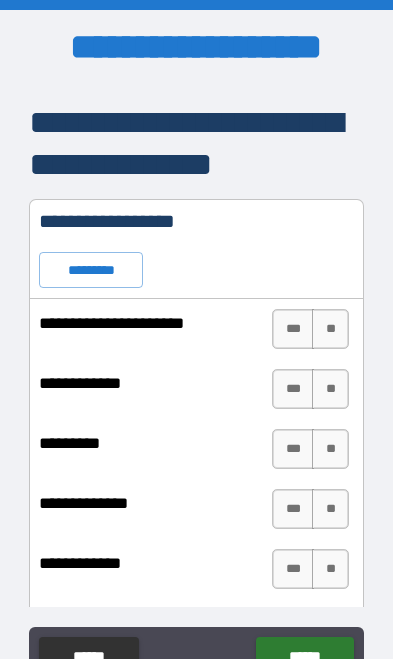 click on "**" at bounding box center (330, 329) 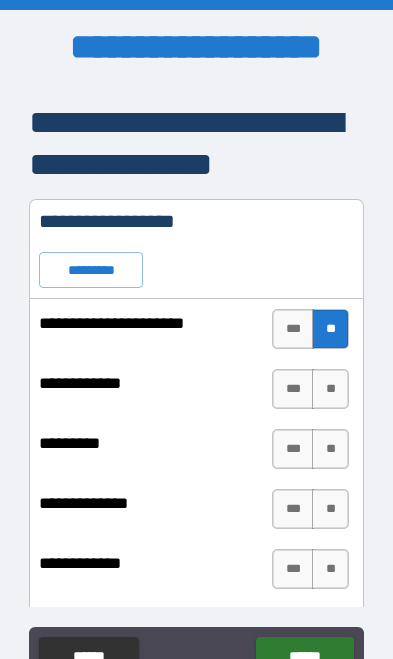 click on "**" at bounding box center [330, 389] 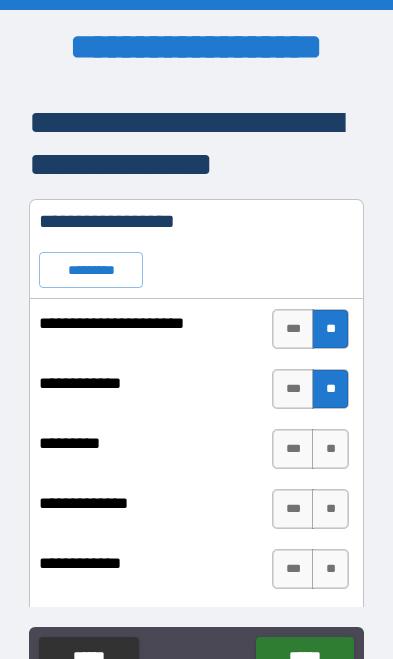 click on "**" at bounding box center (330, 449) 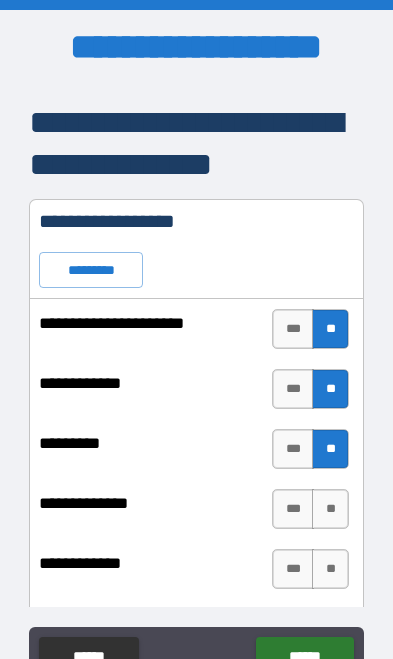 click on "**" at bounding box center (330, 509) 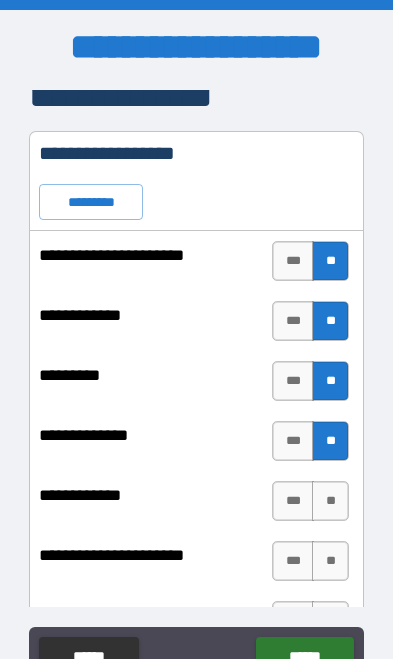 scroll, scrollTop: 553, scrollLeft: 0, axis: vertical 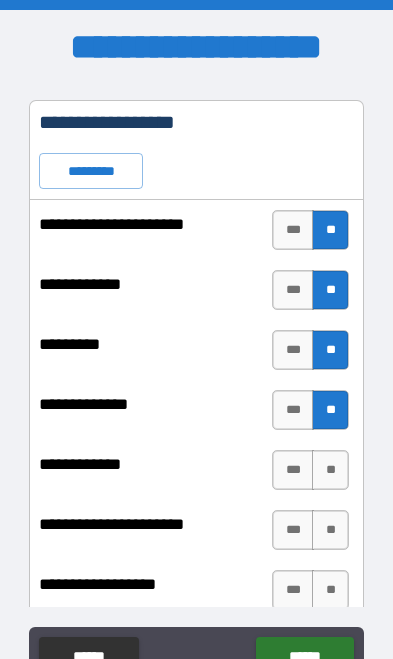 click on "**" at bounding box center (330, 470) 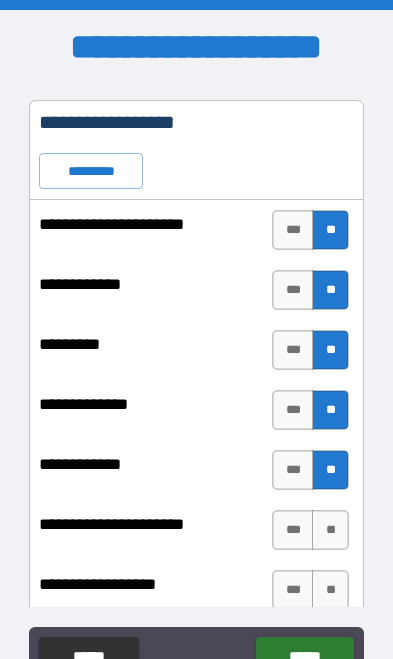 click on "**" at bounding box center (330, 530) 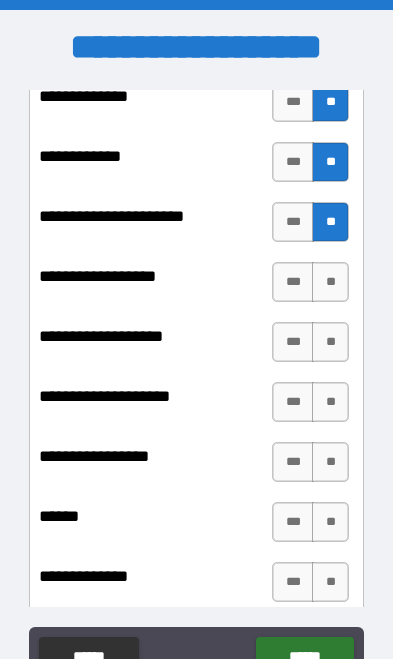 scroll, scrollTop: 863, scrollLeft: 0, axis: vertical 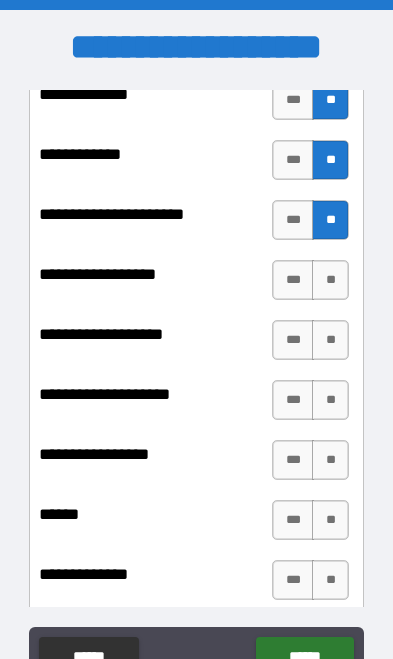 click on "**" at bounding box center [330, 280] 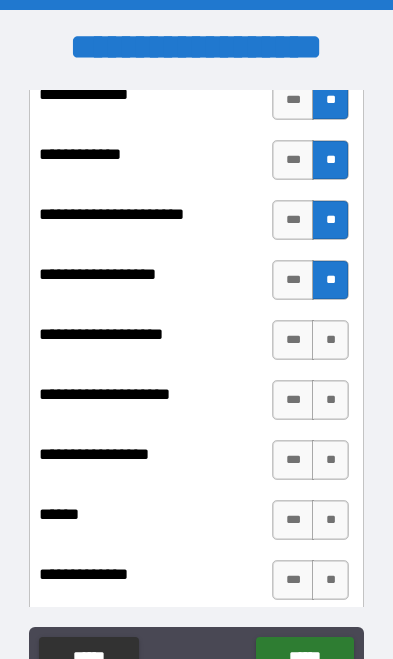 click on "**" at bounding box center (330, 340) 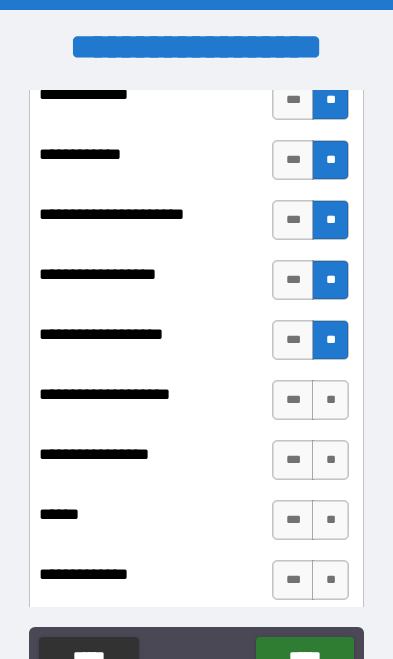 click on "**" at bounding box center [330, 400] 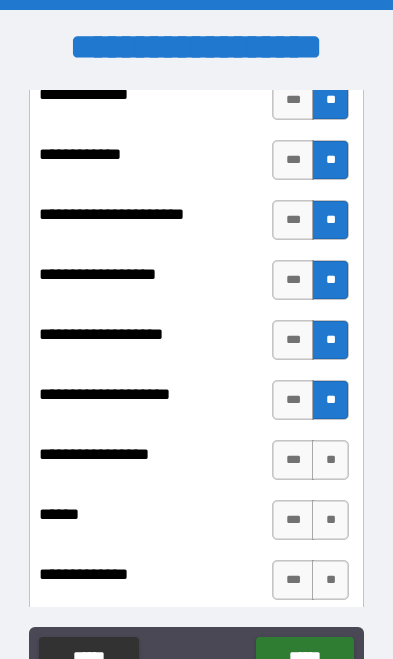 click on "**" at bounding box center (330, 460) 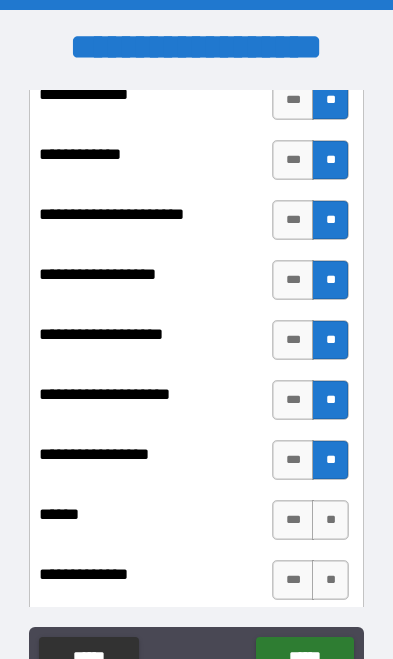 click on "**" at bounding box center (330, 520) 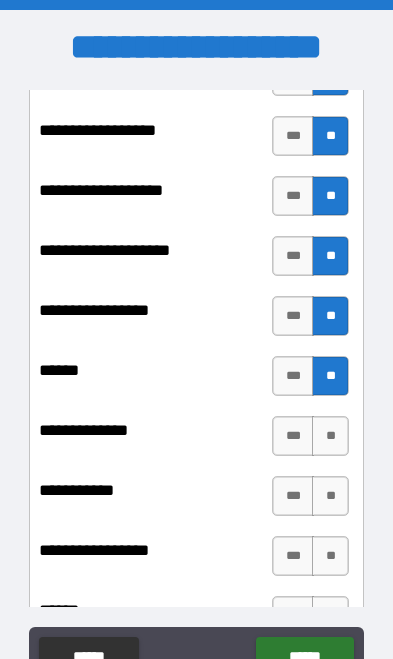 scroll, scrollTop: 1038, scrollLeft: 0, axis: vertical 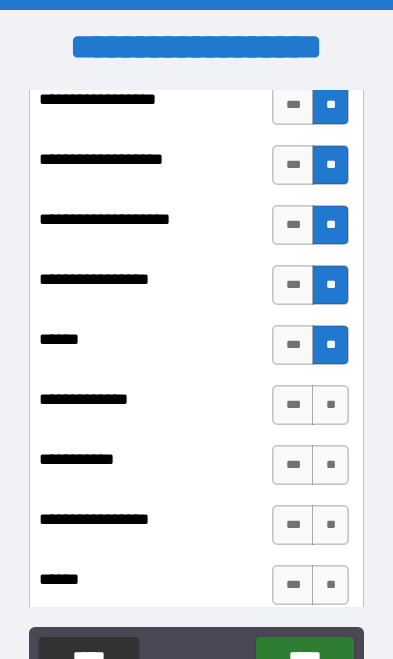 click on "**" at bounding box center (330, 405) 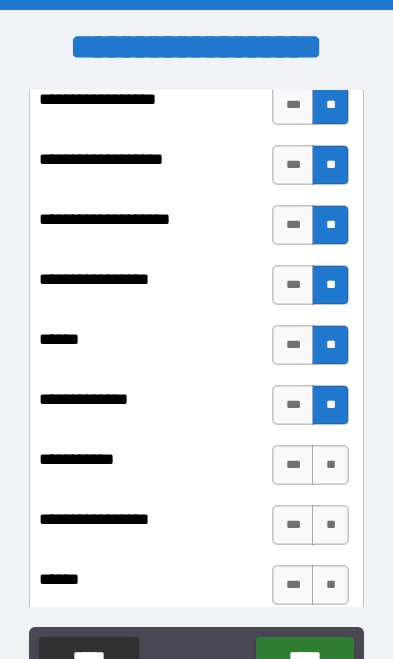 click on "**" at bounding box center [330, 465] 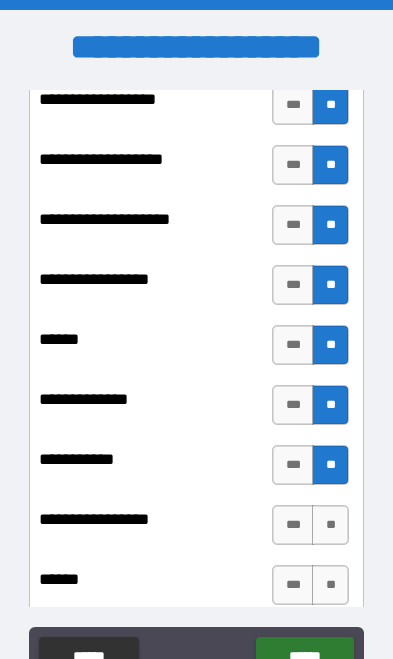 click on "**" at bounding box center [330, 525] 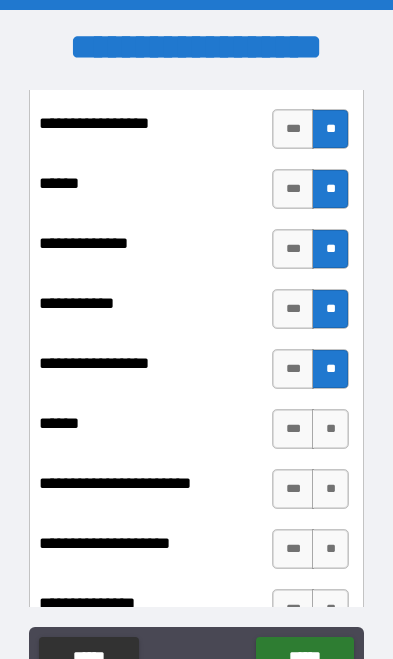 scroll, scrollTop: 1202, scrollLeft: 0, axis: vertical 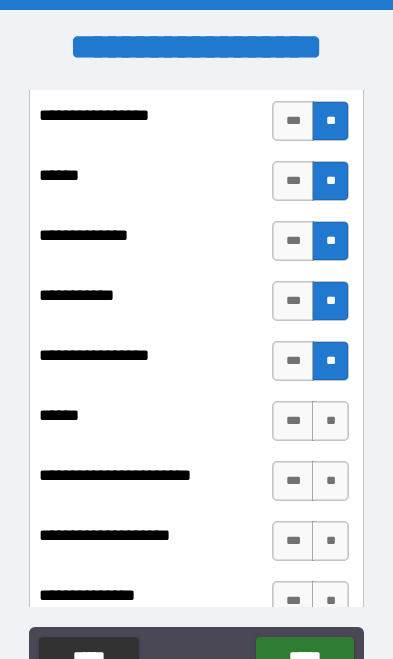 click on "**" at bounding box center (330, 421) 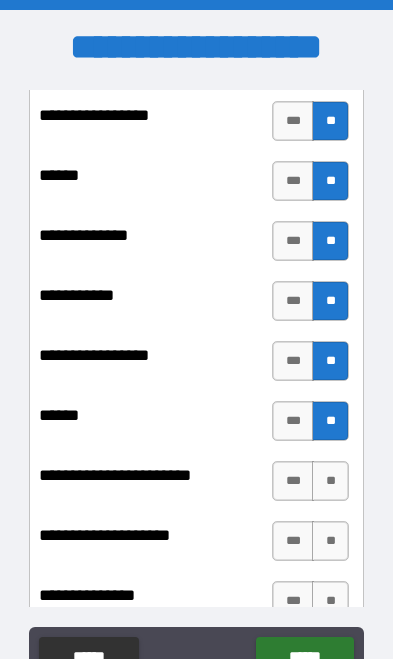 click on "**" at bounding box center [330, 481] 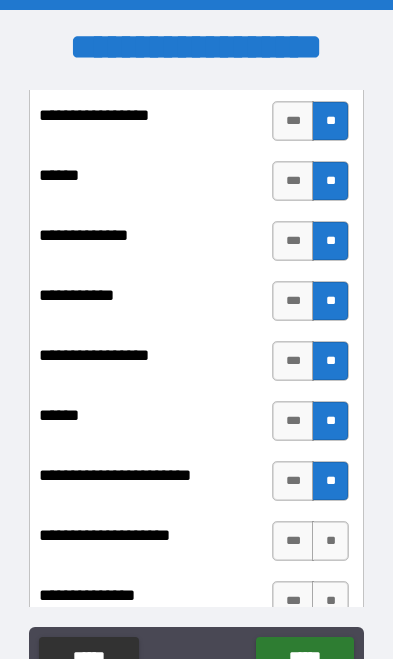 click on "**" at bounding box center [330, 541] 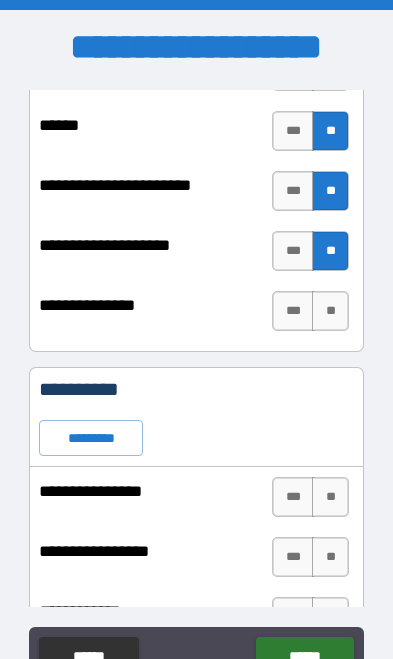 scroll, scrollTop: 1494, scrollLeft: 0, axis: vertical 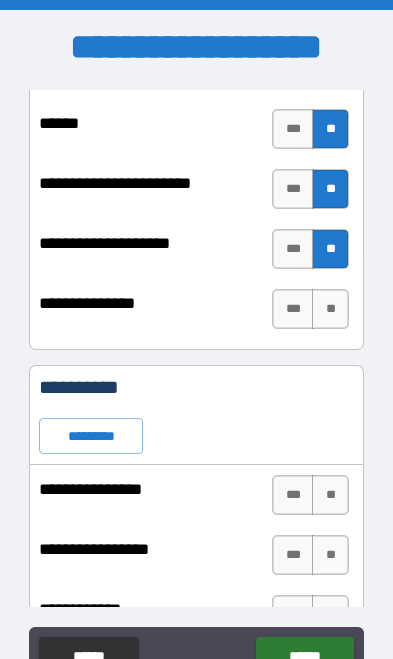 click on "**********" at bounding box center [196, 314] 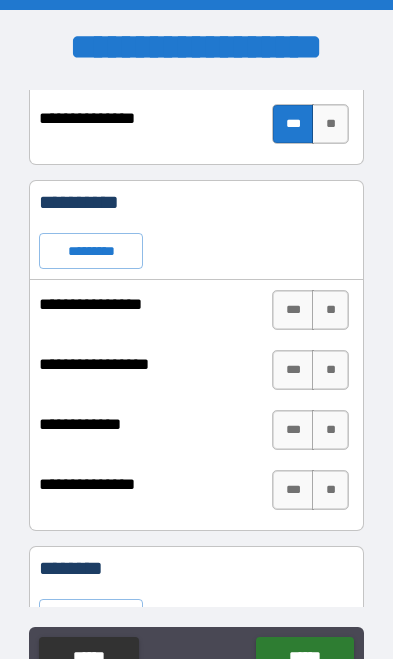 scroll, scrollTop: 1682, scrollLeft: 0, axis: vertical 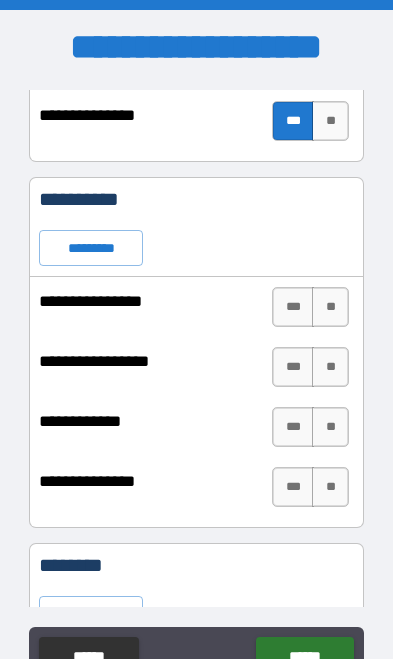 click on "**" at bounding box center (330, 307) 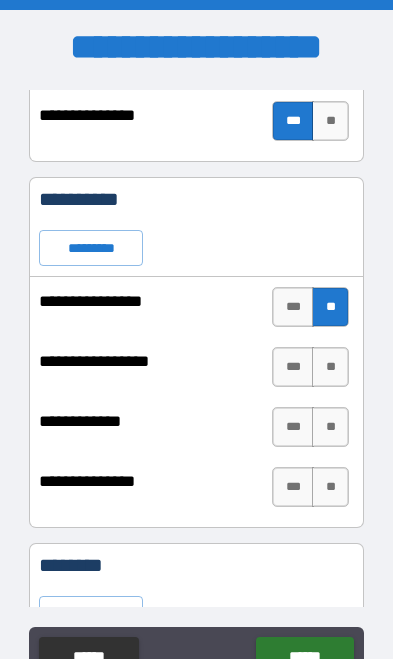 click on "**" at bounding box center [330, 367] 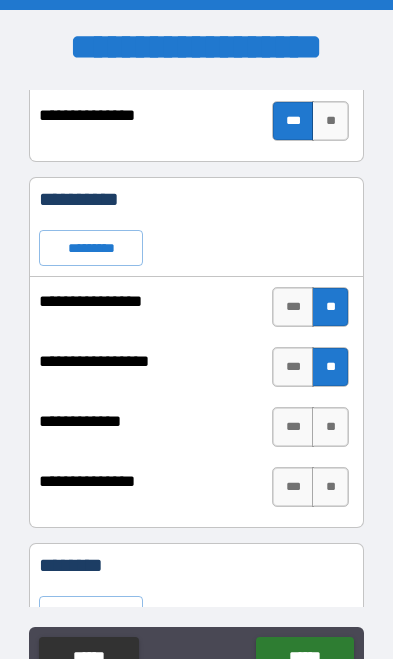 click on "**" at bounding box center (330, 427) 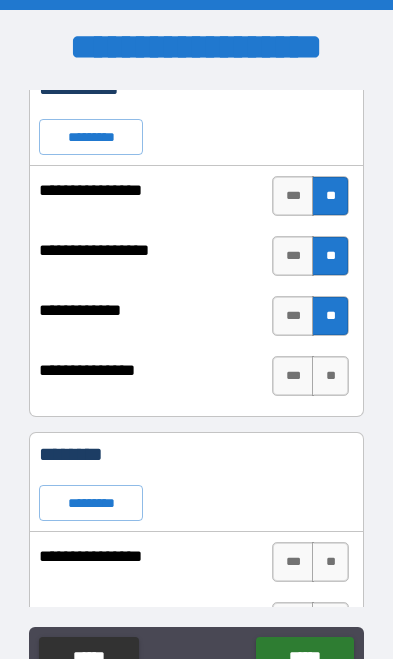 scroll, scrollTop: 1817, scrollLeft: 0, axis: vertical 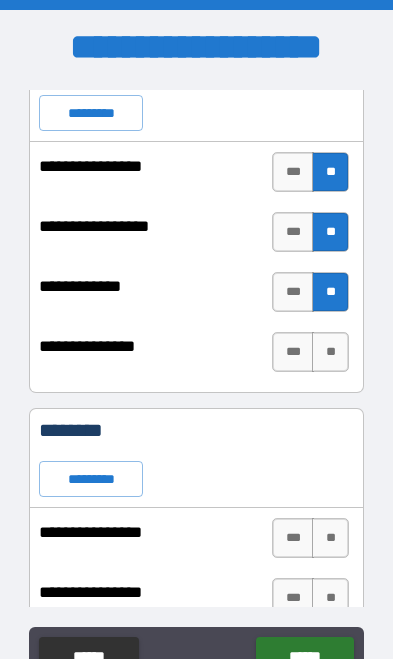 click on "***" at bounding box center (293, 352) 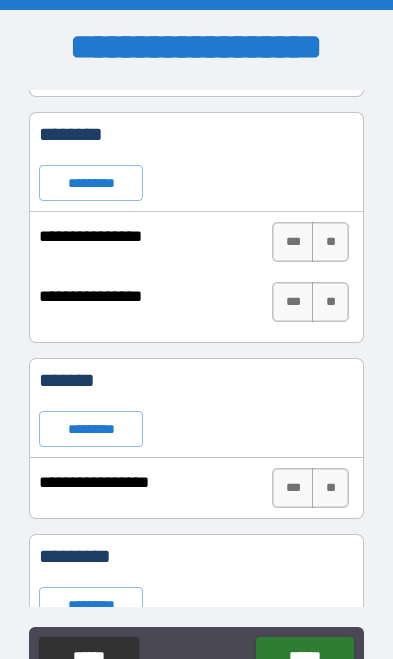 scroll, scrollTop: 2116, scrollLeft: 0, axis: vertical 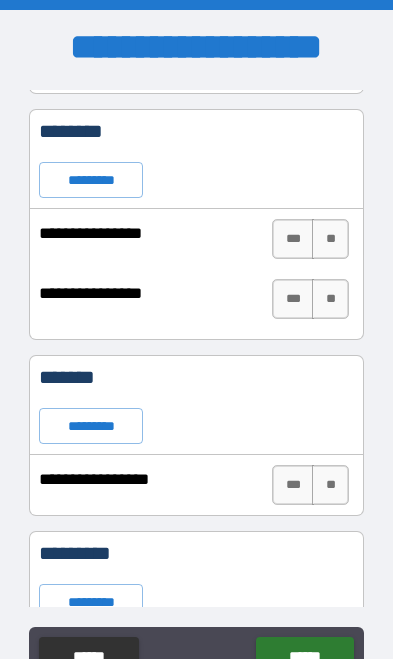 click on "**" at bounding box center (330, 239) 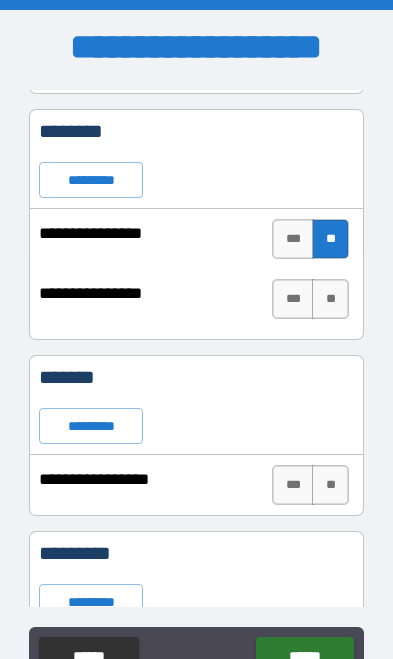 click on "**" at bounding box center (330, 299) 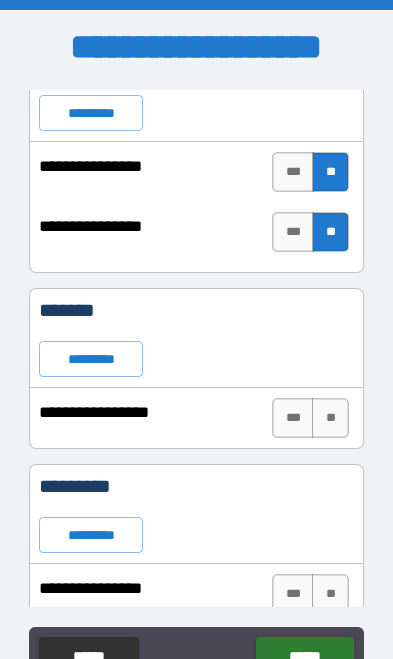 click on "**" at bounding box center (330, 418) 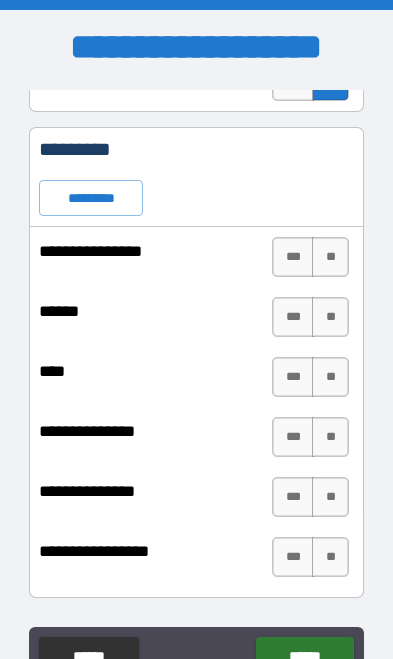 scroll, scrollTop: 2522, scrollLeft: 0, axis: vertical 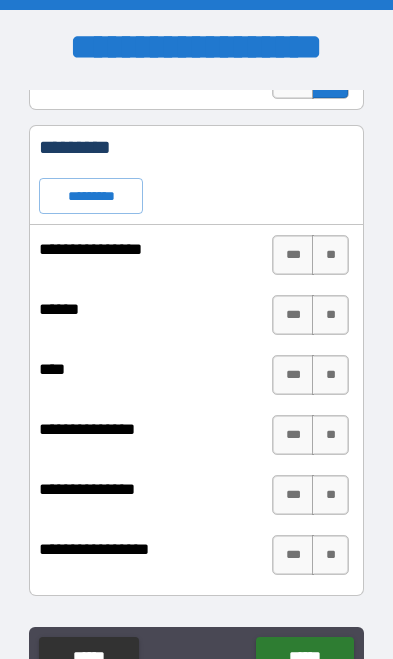 click on "**" at bounding box center (330, 255) 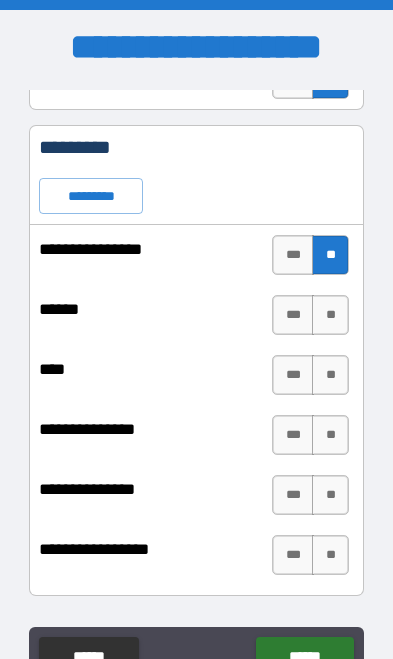 click on "**" at bounding box center [330, 315] 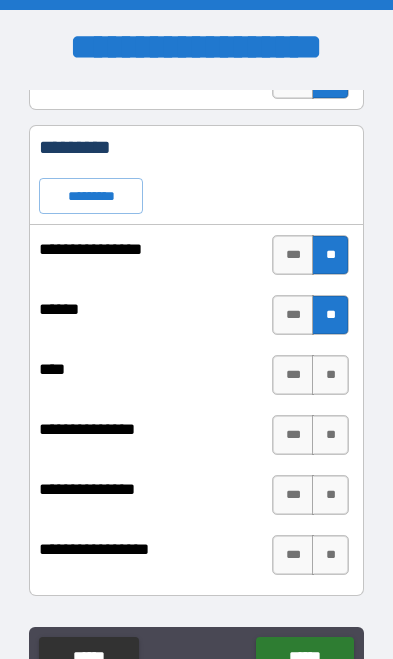 click on "**" at bounding box center (330, 375) 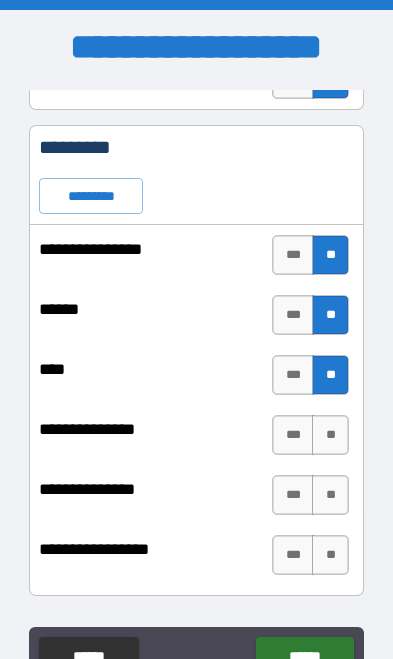 click on "**" at bounding box center [330, 435] 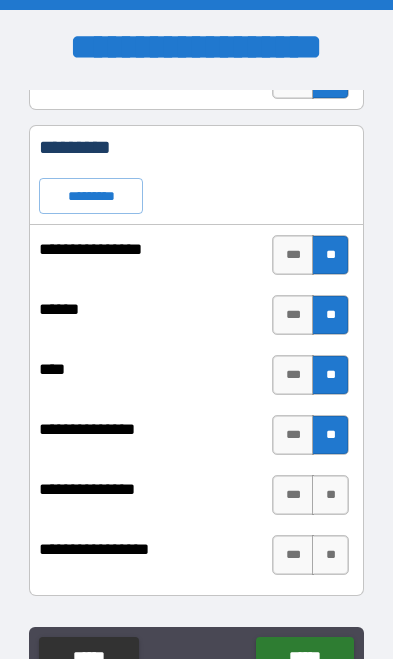 click on "**" at bounding box center [330, 495] 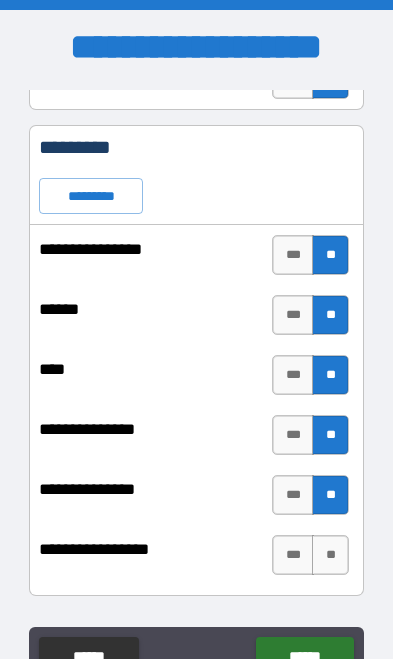 click on "**" at bounding box center (330, 555) 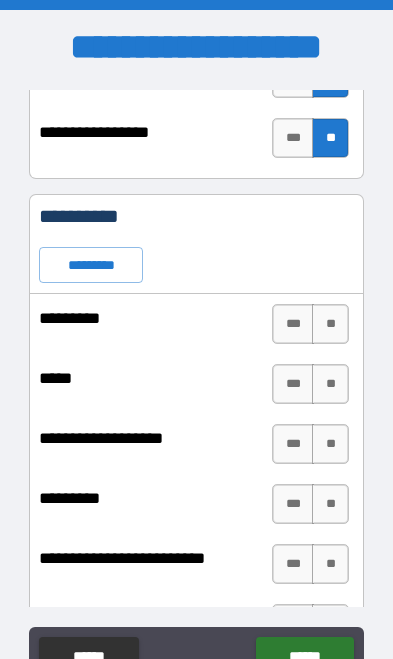 scroll, scrollTop: 2947, scrollLeft: 0, axis: vertical 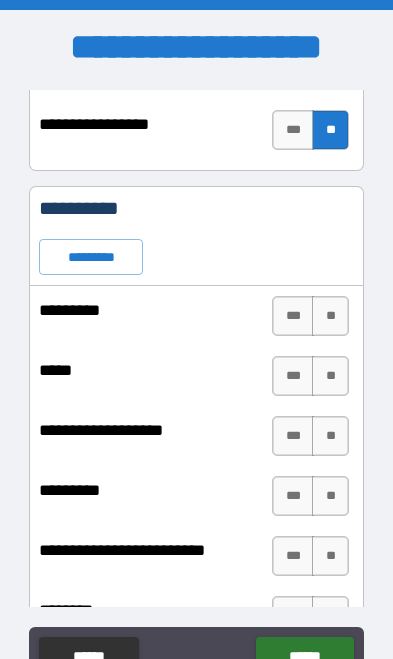 click on "**" at bounding box center (330, 316) 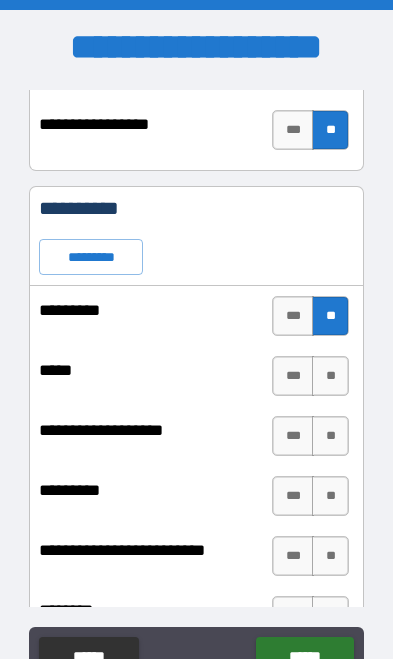 click on "**" at bounding box center [330, 376] 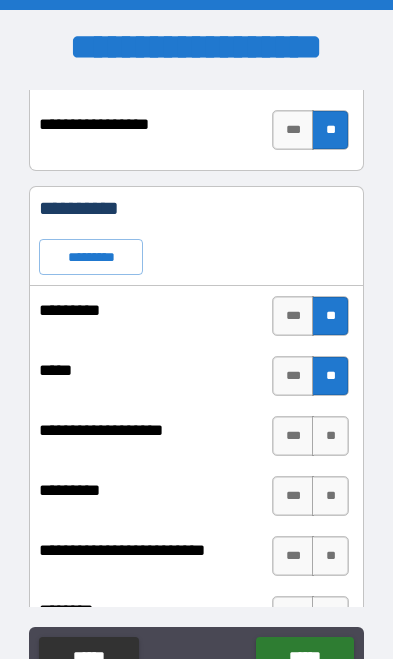 click on "**" at bounding box center (330, 436) 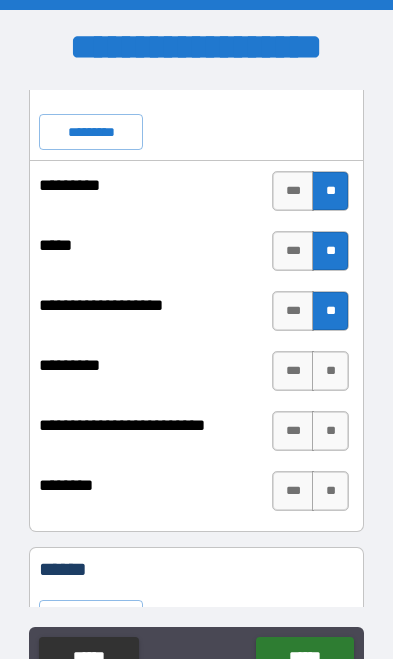 scroll, scrollTop: 3081, scrollLeft: 0, axis: vertical 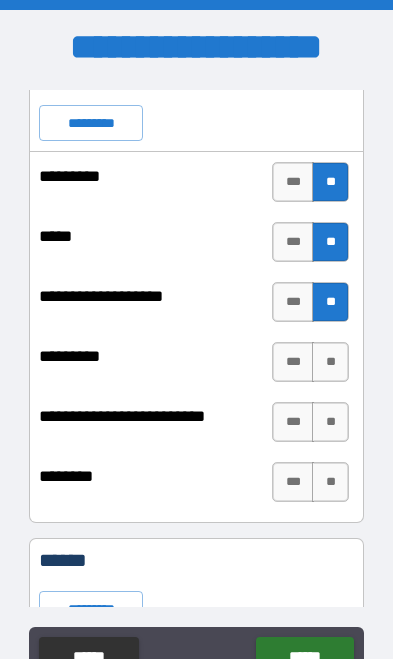 click on "**" at bounding box center [330, 362] 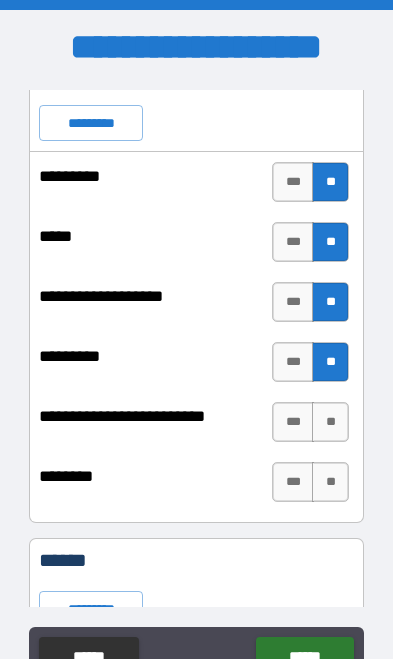 click on "**" at bounding box center (330, 422) 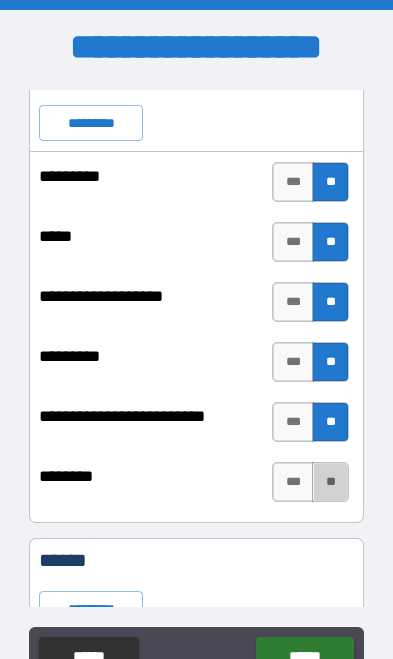 click on "**" at bounding box center [330, 482] 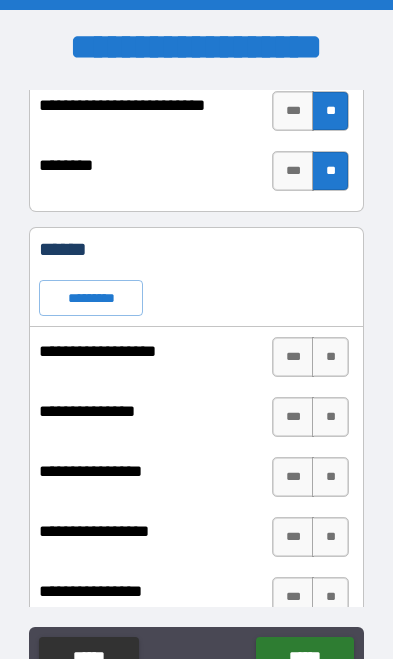 scroll, scrollTop: 3393, scrollLeft: 0, axis: vertical 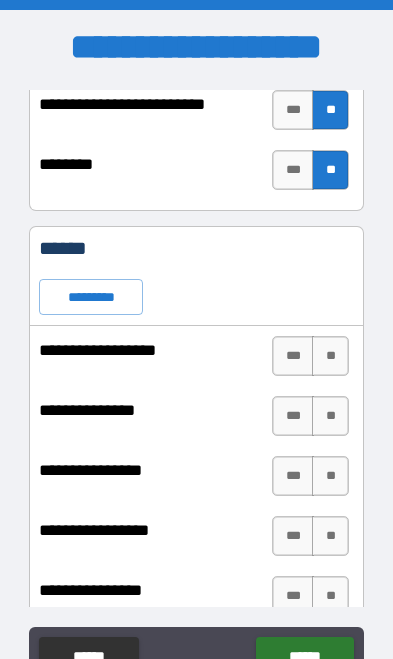 click on "**" at bounding box center [330, 356] 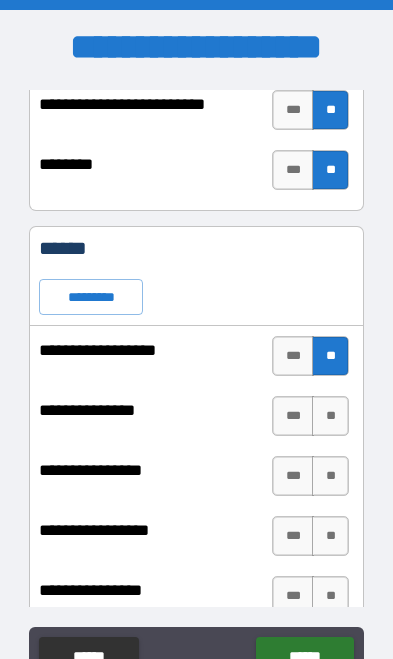 click on "**" at bounding box center (330, 416) 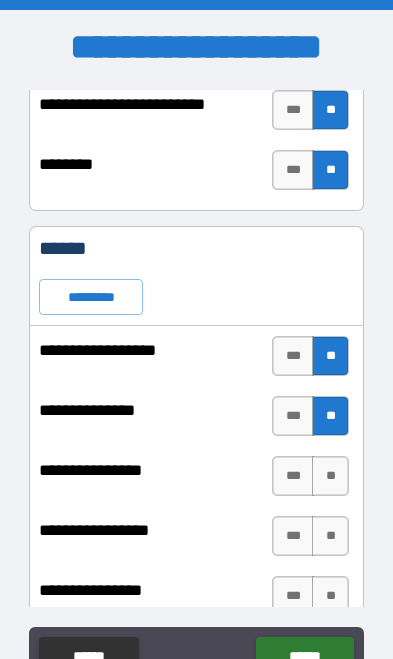 click on "**" at bounding box center [330, 476] 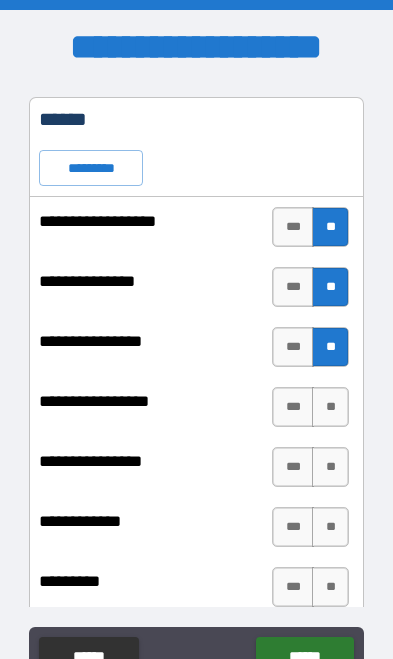 scroll, scrollTop: 3538, scrollLeft: 0, axis: vertical 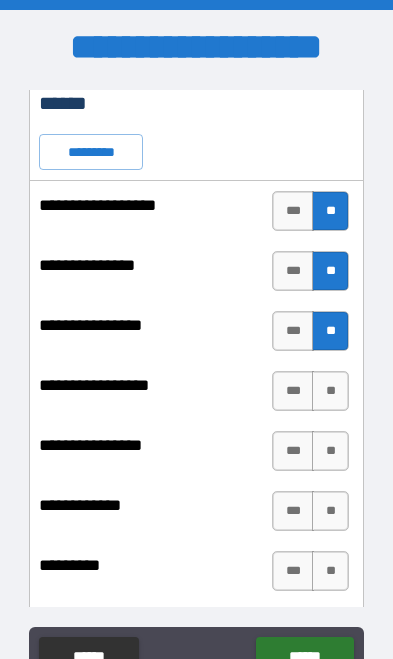 click on "**" at bounding box center (330, 391) 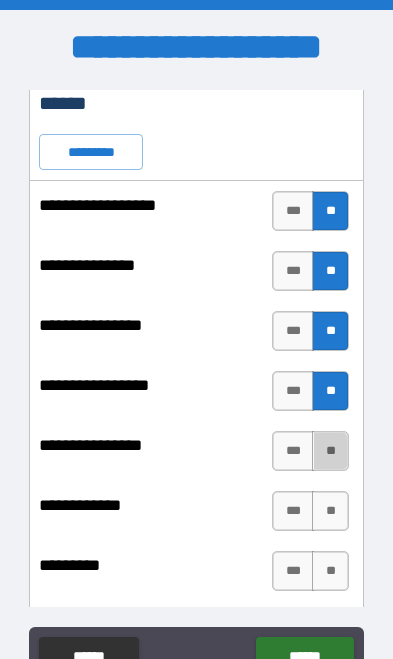 click on "**" at bounding box center [330, 451] 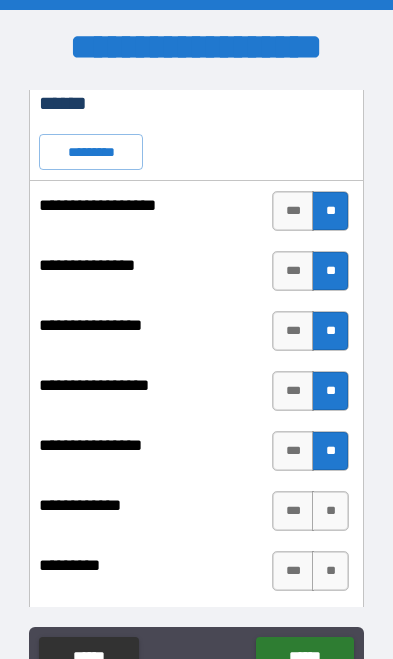 click on "**" at bounding box center [330, 511] 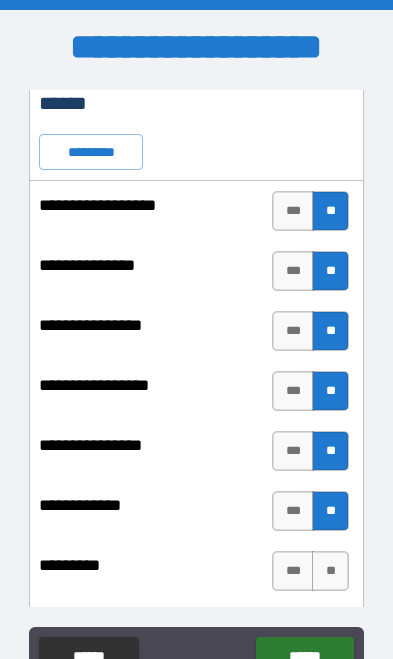 click on "**" at bounding box center [330, 571] 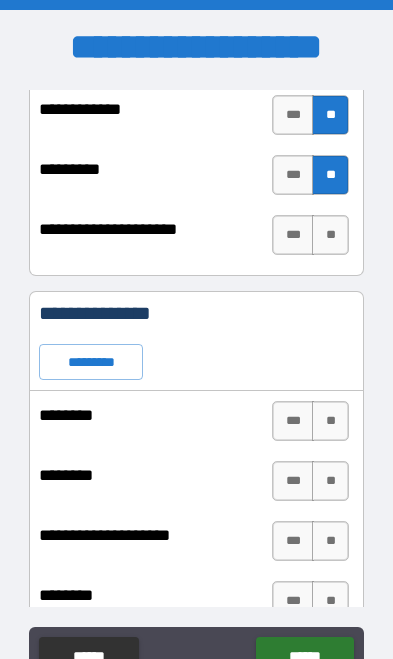 scroll, scrollTop: 3935, scrollLeft: 0, axis: vertical 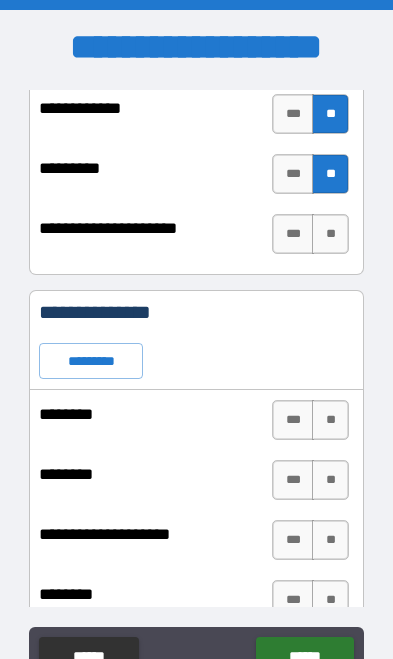 click on "**" at bounding box center [330, 234] 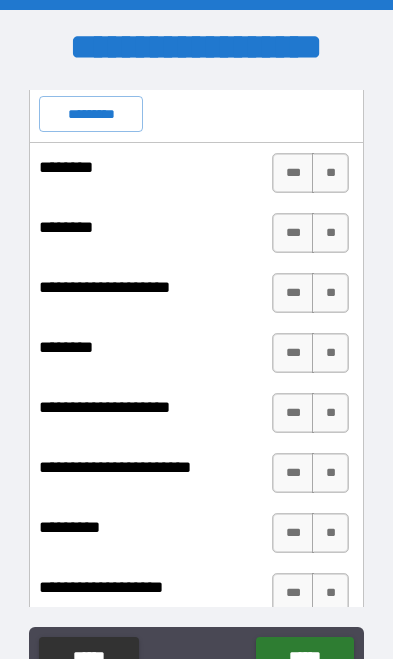 scroll, scrollTop: 4214, scrollLeft: 0, axis: vertical 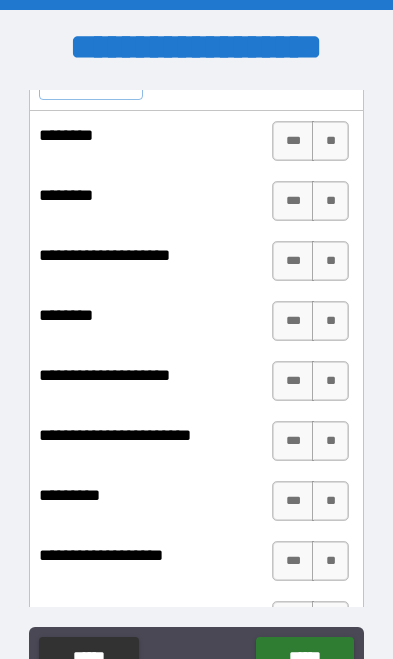 click on "**" at bounding box center (330, 141) 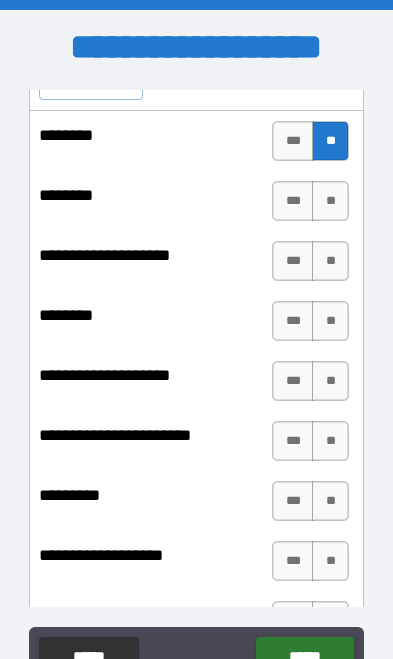 click on "**" at bounding box center (330, 201) 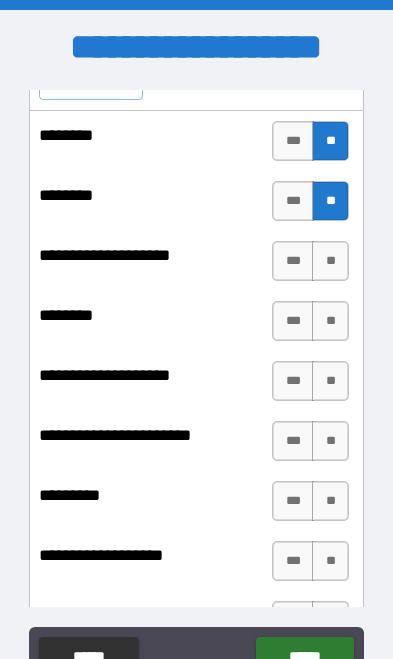 click on "**********" at bounding box center [196, 566] 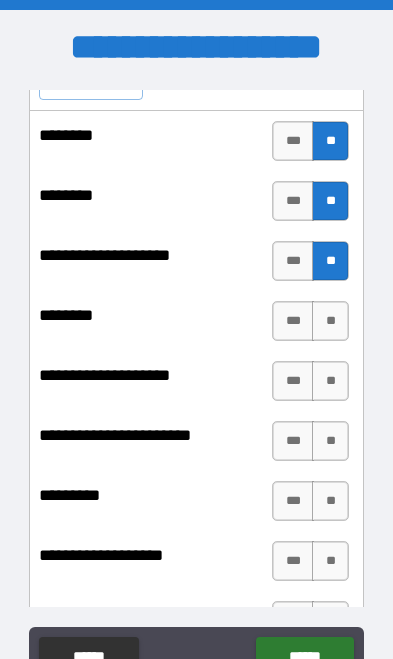 click on "**" at bounding box center (330, 321) 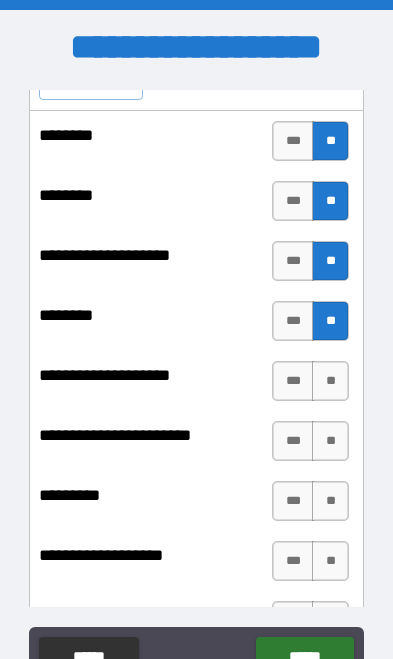 click on "**" at bounding box center [330, 381] 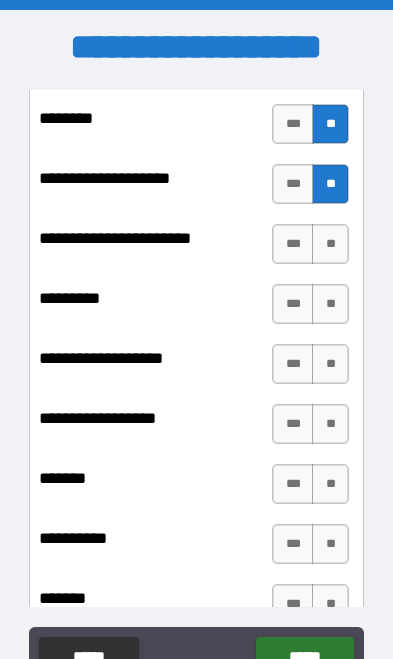 scroll, scrollTop: 4418, scrollLeft: 0, axis: vertical 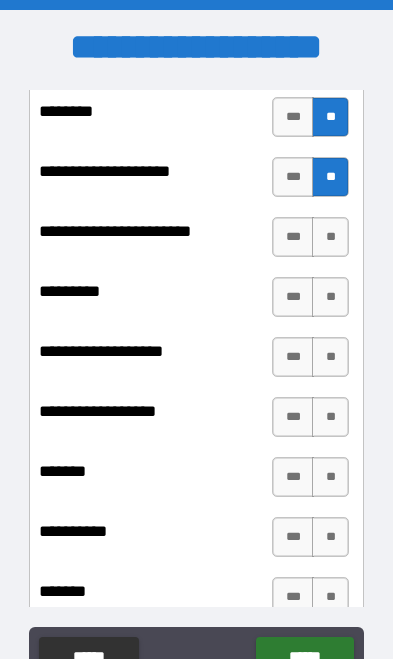 click on "**" at bounding box center [330, 237] 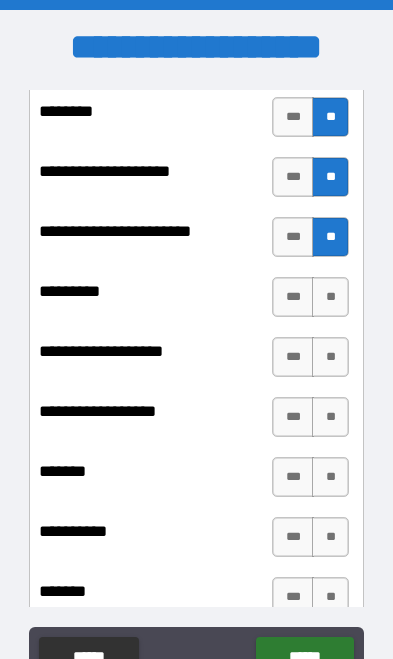 click on "**" at bounding box center [330, 297] 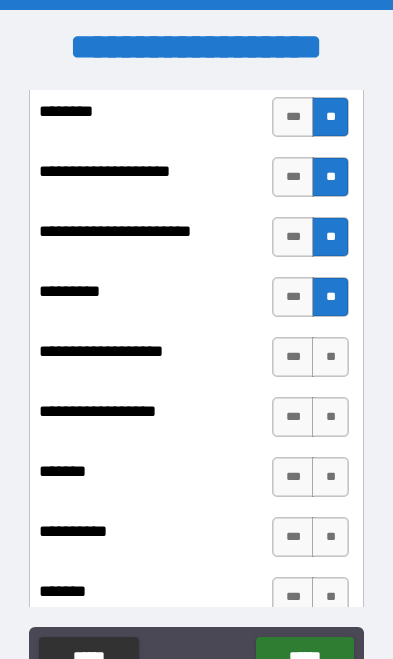 click on "**" at bounding box center [330, 357] 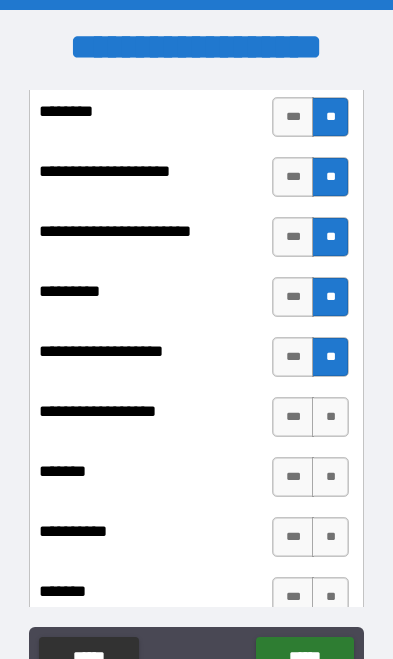 click on "**" at bounding box center [330, 417] 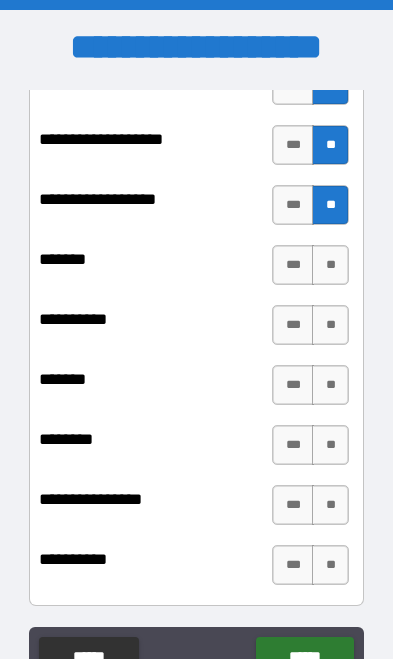 scroll, scrollTop: 4638, scrollLeft: 0, axis: vertical 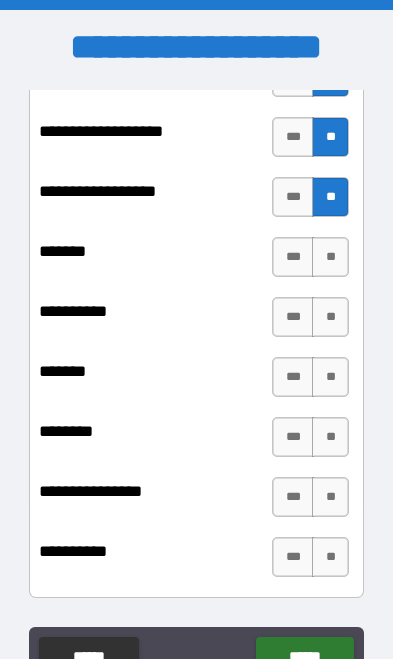 click on "**" at bounding box center (330, 257) 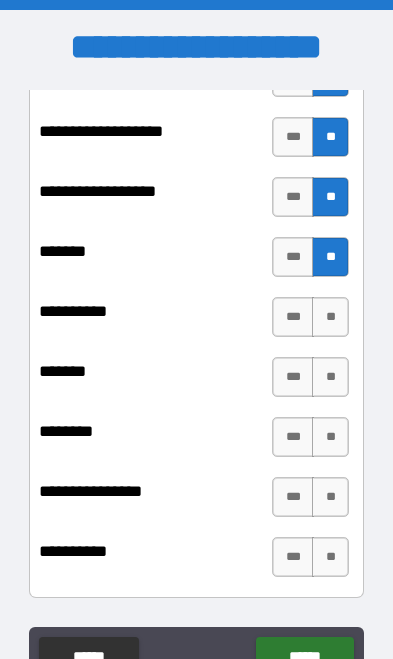 click on "**" at bounding box center [330, 317] 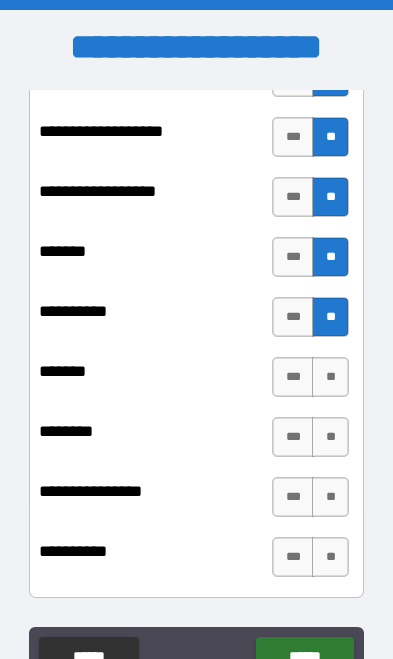 click on "**" at bounding box center [330, 377] 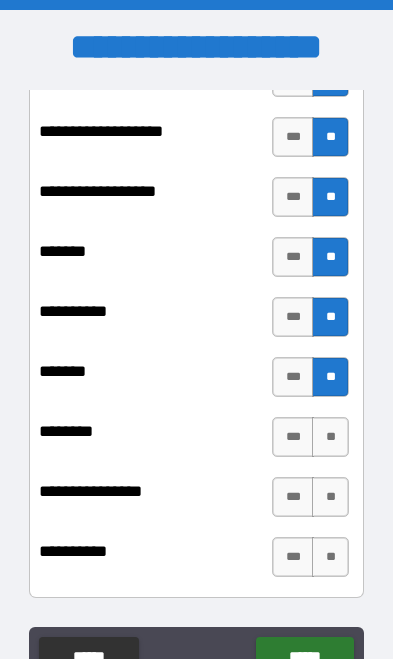 click on "**" at bounding box center (330, 437) 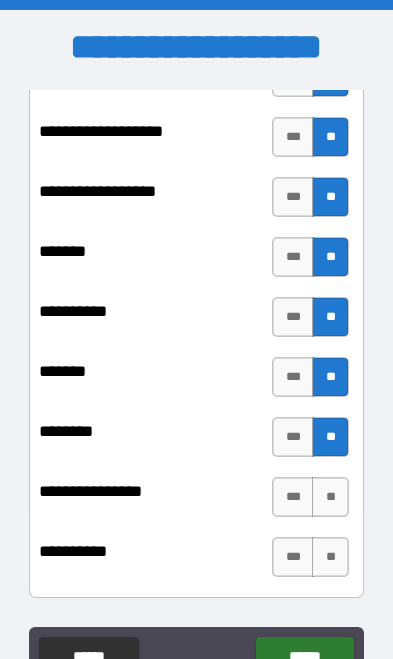 click on "**" at bounding box center (330, 497) 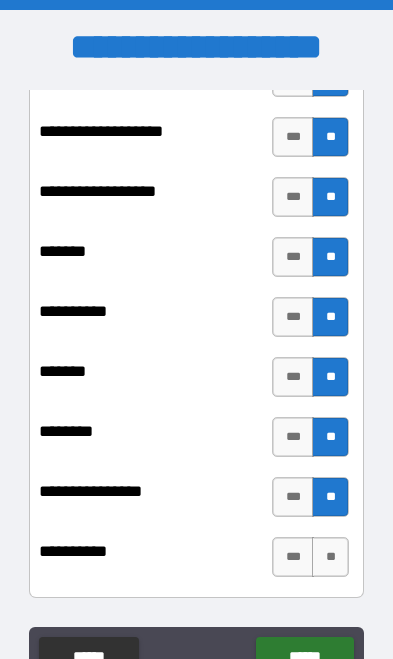 click on "**" at bounding box center (330, 557) 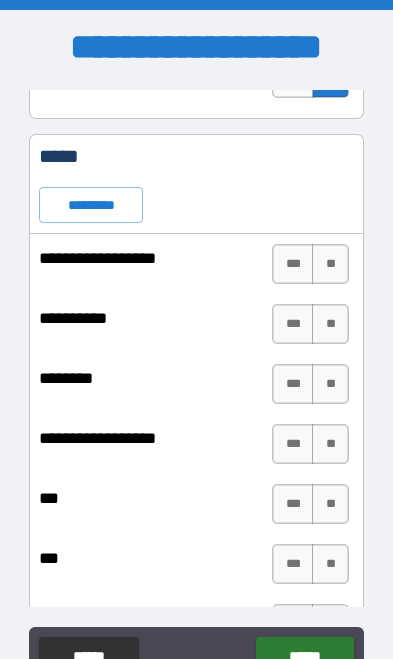 scroll, scrollTop: 5125, scrollLeft: 0, axis: vertical 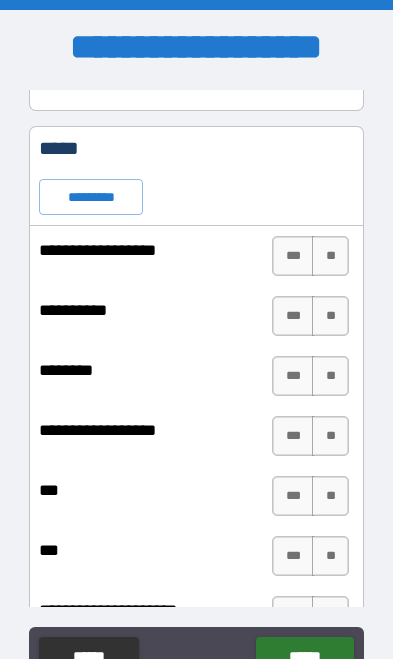 click on "**" at bounding box center (330, 256) 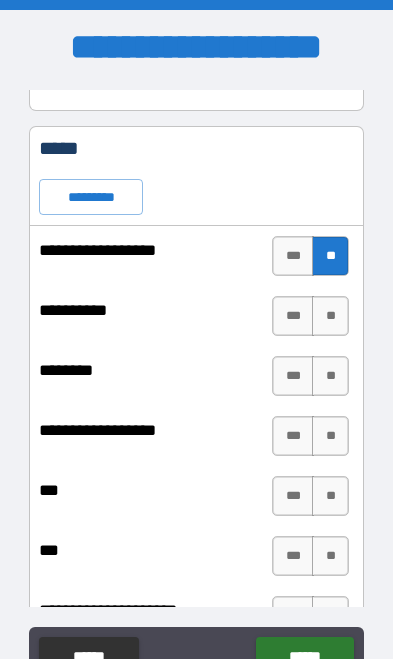 click on "**" at bounding box center (330, 316) 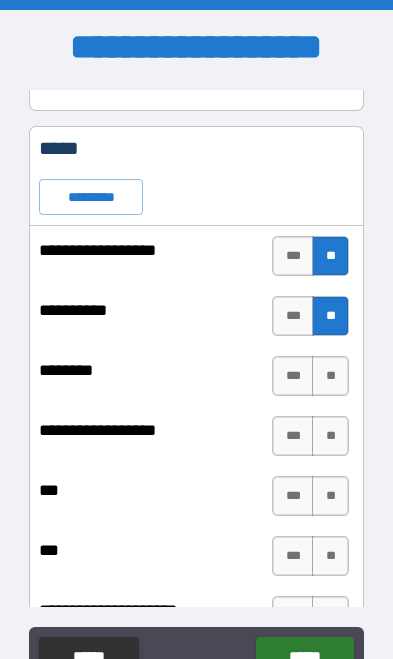 click on "**" at bounding box center [330, 376] 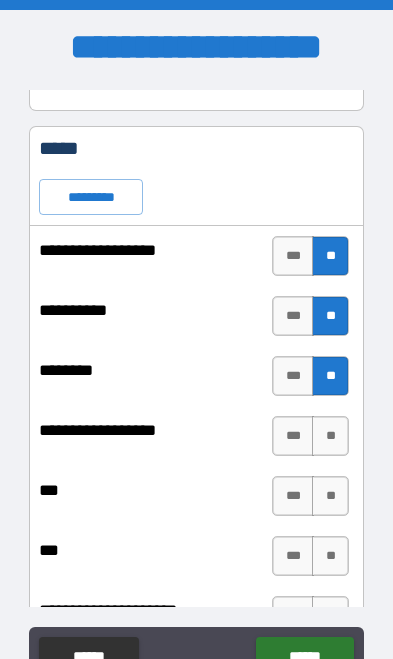 click on "**" at bounding box center [330, 436] 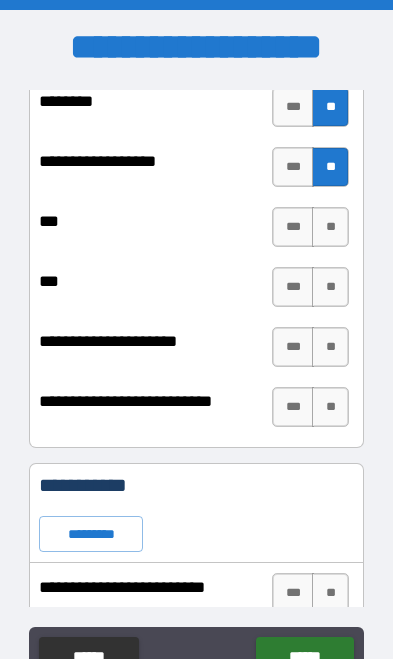 scroll, scrollTop: 5401, scrollLeft: 0, axis: vertical 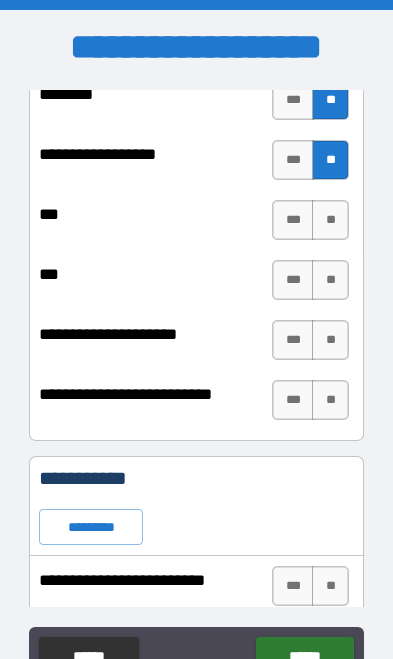 click on "**" at bounding box center [330, 220] 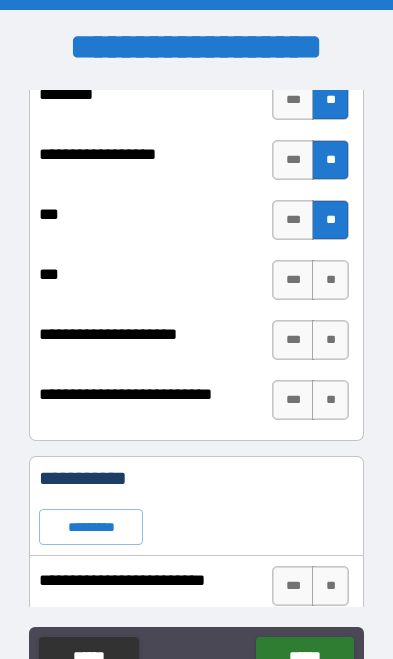 click on "**" at bounding box center (330, 280) 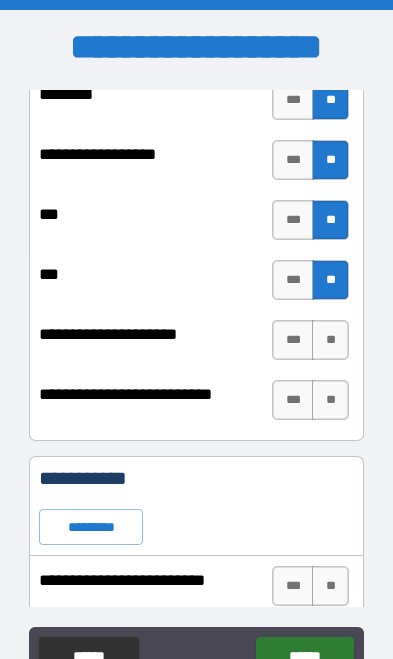 click on "**" at bounding box center (330, 340) 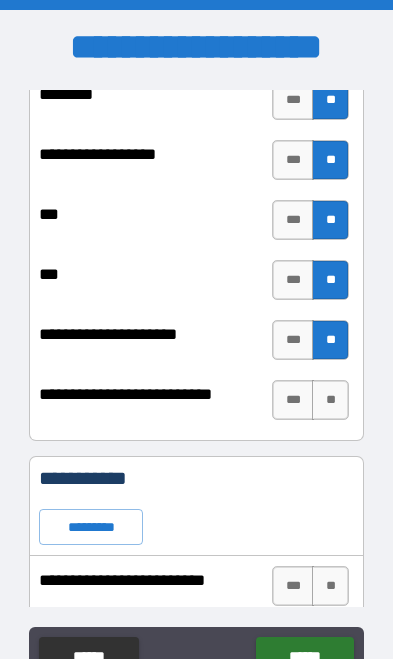 click on "**" at bounding box center [330, 400] 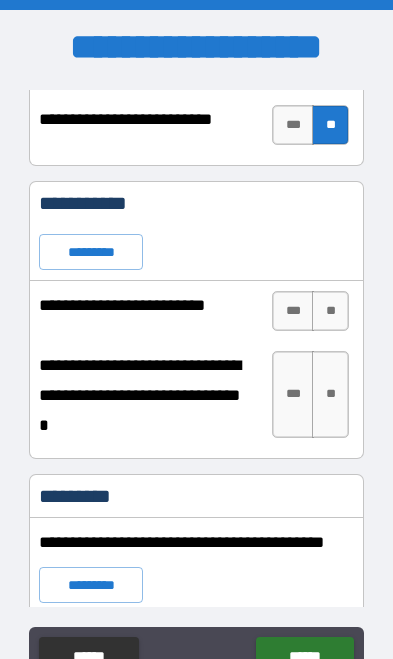scroll, scrollTop: 5683, scrollLeft: 0, axis: vertical 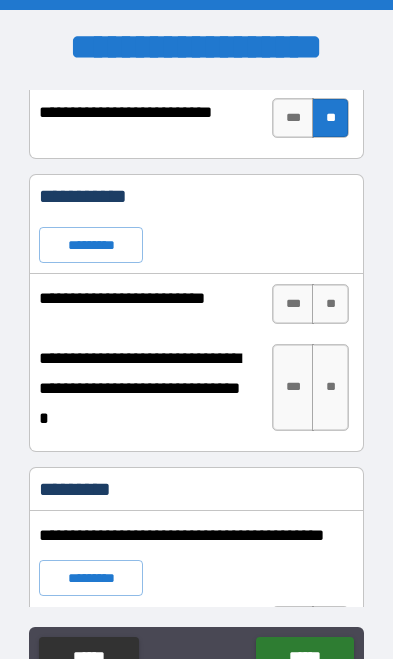 click on "**" at bounding box center [330, 304] 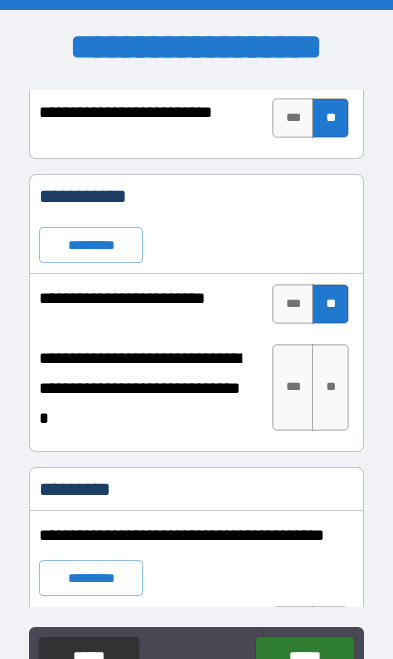 click on "**" at bounding box center (330, 387) 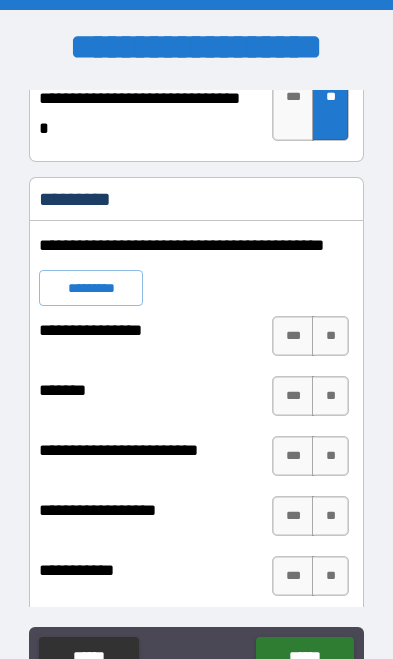 scroll, scrollTop: 5980, scrollLeft: 0, axis: vertical 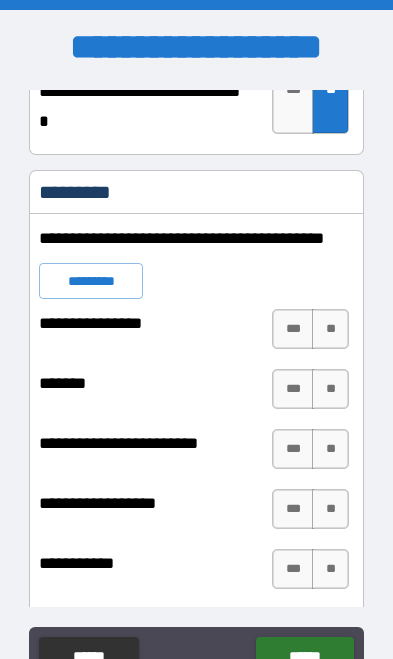 click on "**" at bounding box center [330, 329] 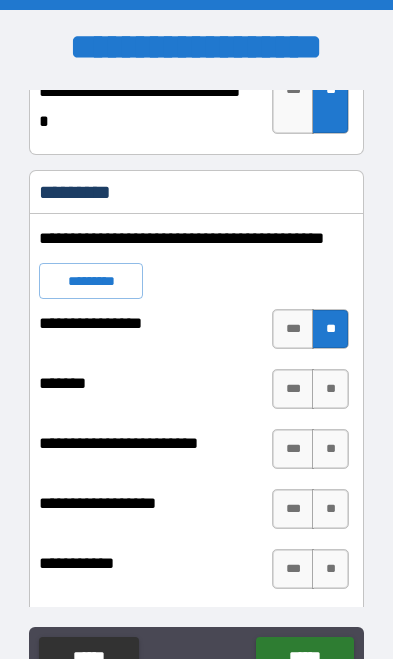 click on "**" at bounding box center [330, 389] 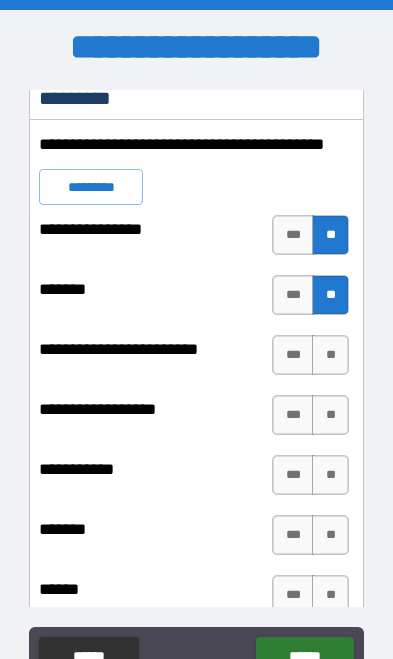 scroll, scrollTop: 6112, scrollLeft: 0, axis: vertical 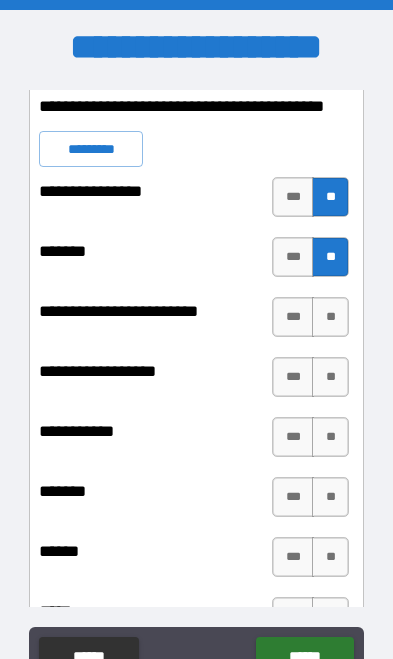 click on "**" at bounding box center [330, 317] 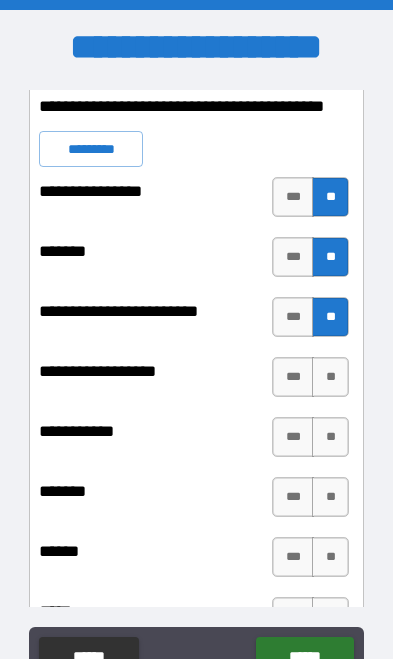 click on "**" at bounding box center [330, 377] 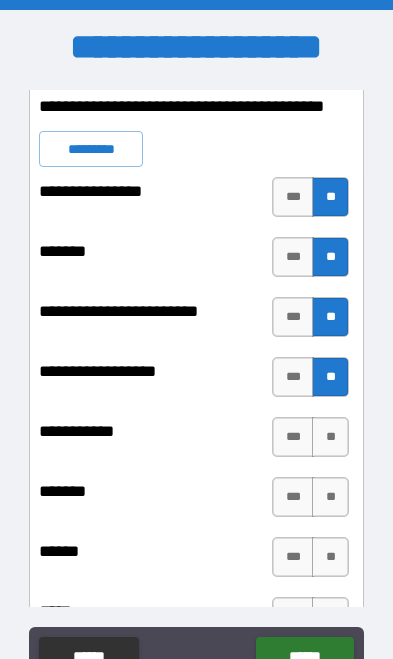 click on "**" at bounding box center [330, 437] 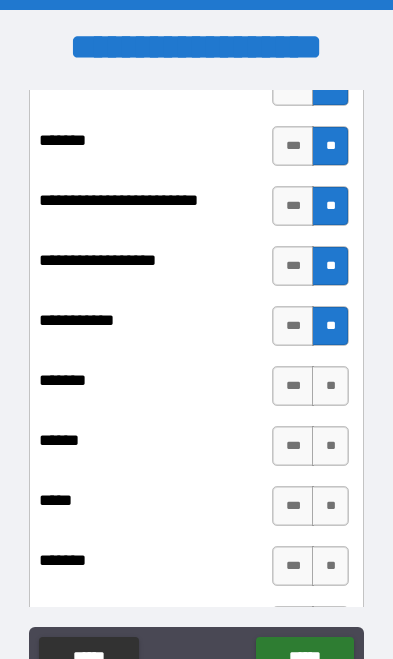 scroll, scrollTop: 6243, scrollLeft: 0, axis: vertical 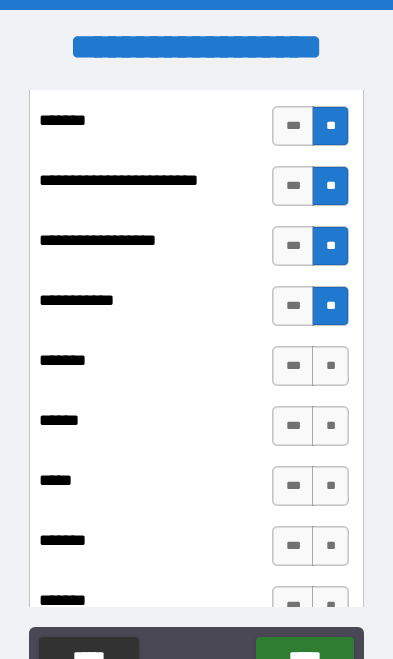 click on "**" at bounding box center [330, 366] 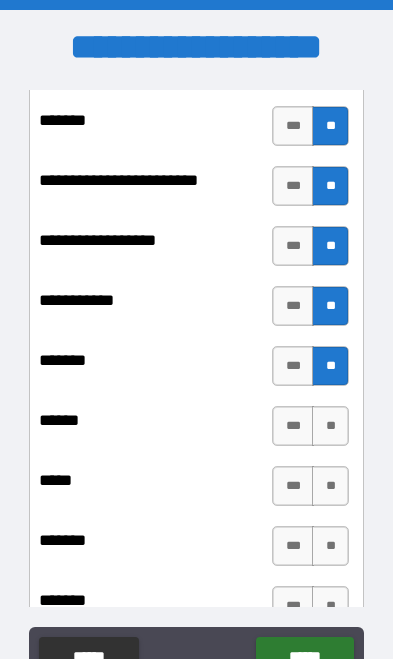 click on "**" at bounding box center [330, 426] 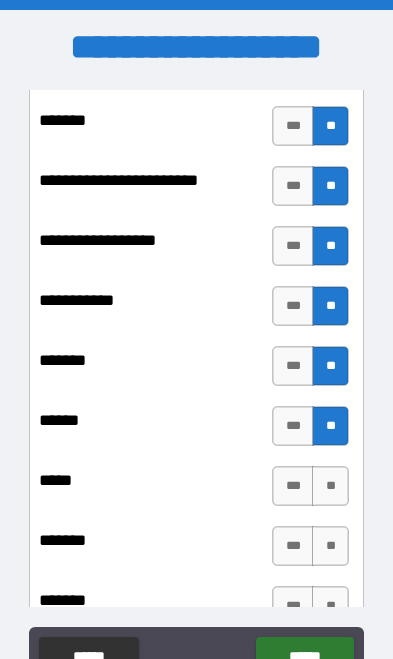 click on "***" at bounding box center [293, 486] 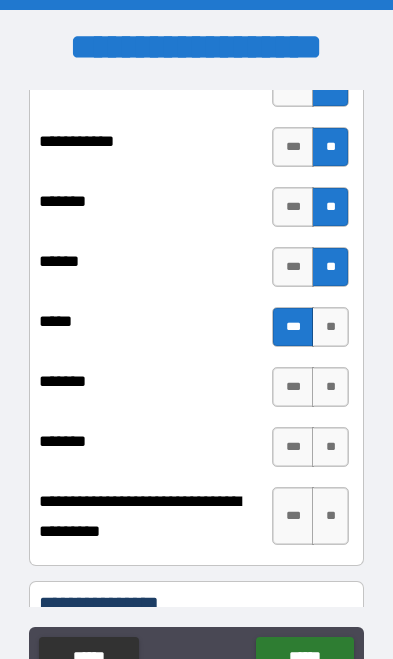 scroll, scrollTop: 6404, scrollLeft: 0, axis: vertical 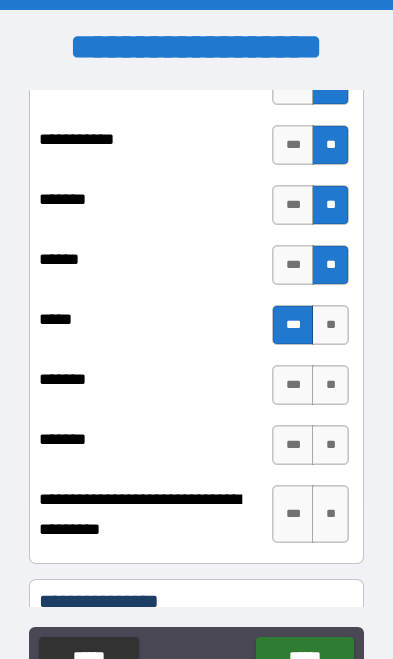 click on "**" at bounding box center [330, 385] 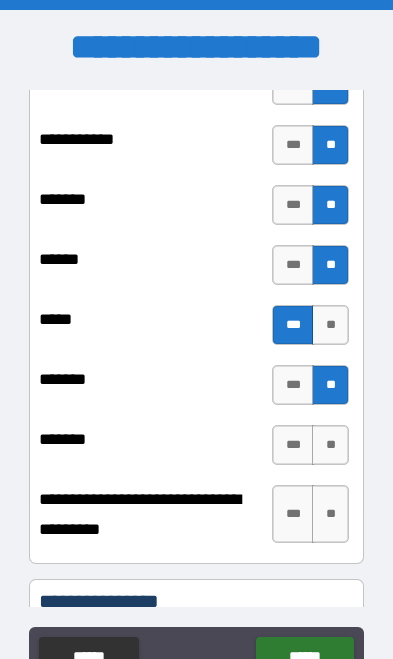 click on "**" at bounding box center [330, 445] 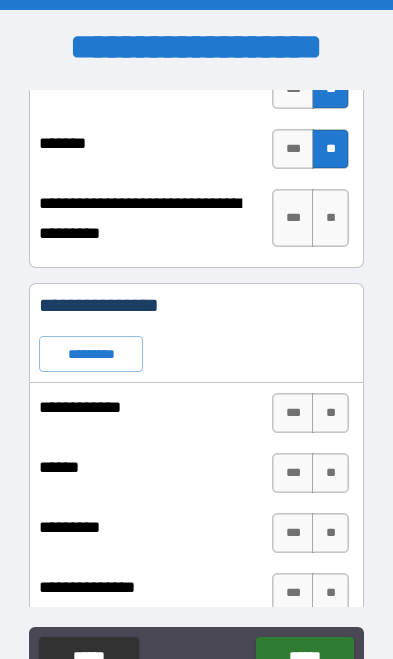 scroll, scrollTop: 6702, scrollLeft: 0, axis: vertical 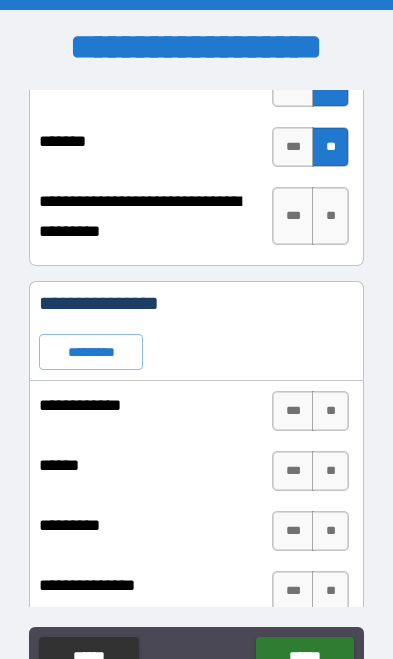 click on "**" at bounding box center [330, 216] 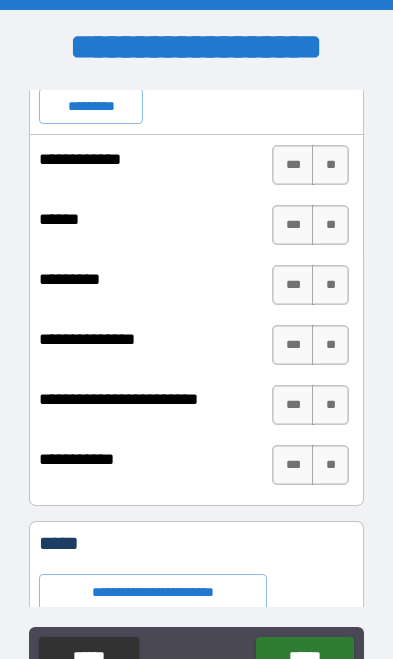 scroll, scrollTop: 6972, scrollLeft: 0, axis: vertical 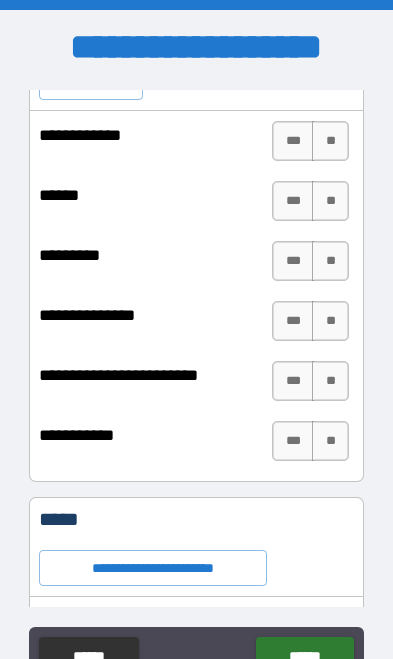 click on "**" at bounding box center [330, 141] 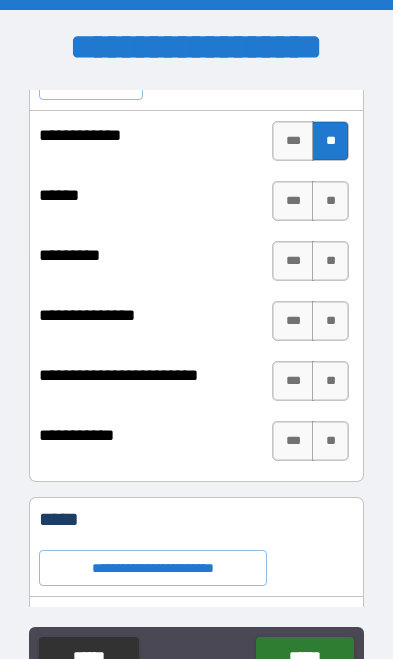 click on "**" at bounding box center (330, 201) 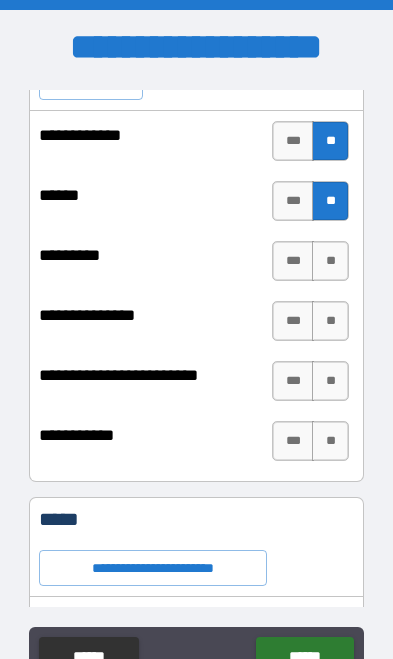 click on "**" at bounding box center [330, 261] 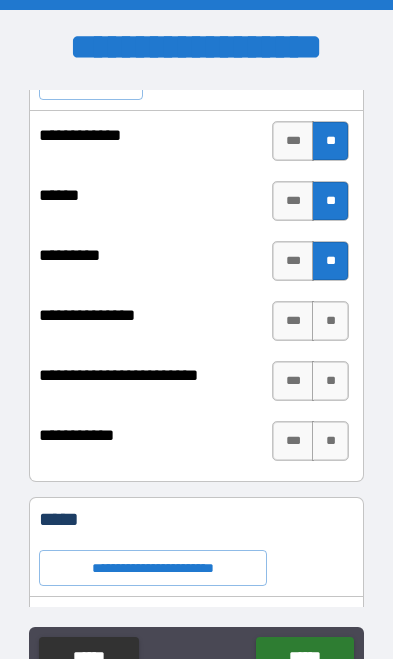 click on "**" at bounding box center (330, 321) 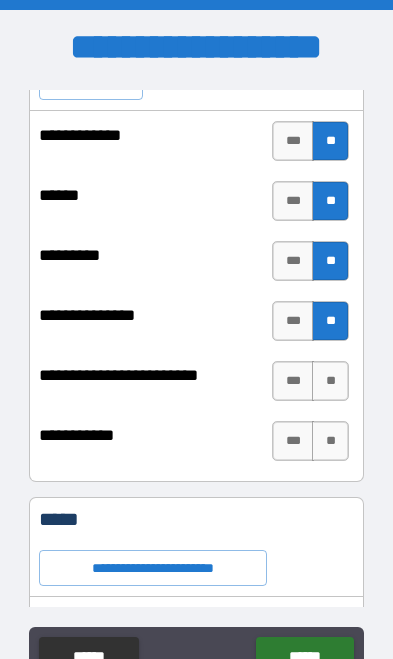 click on "**" at bounding box center (330, 381) 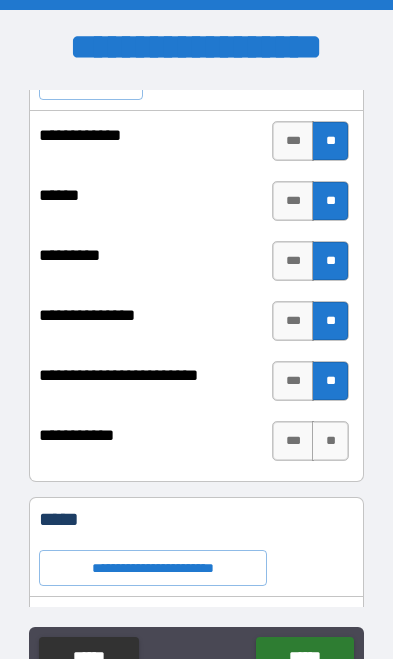 click on "**" at bounding box center [330, 441] 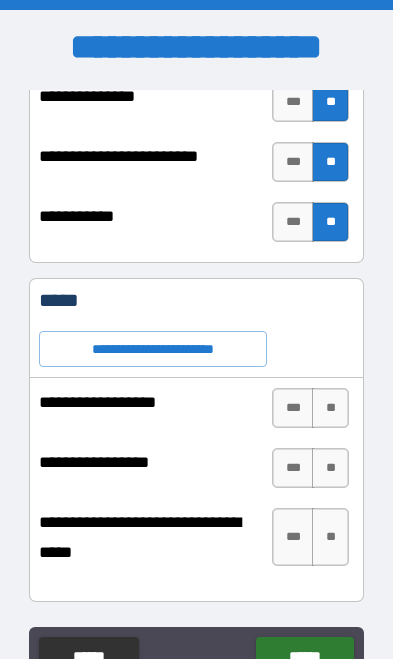 scroll, scrollTop: 7191, scrollLeft: 0, axis: vertical 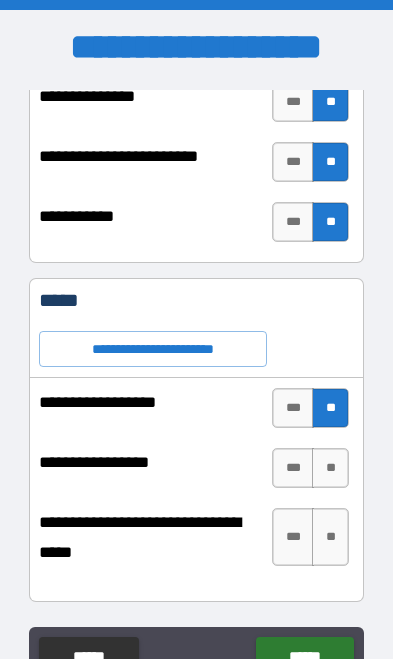 click on "**" at bounding box center (330, 468) 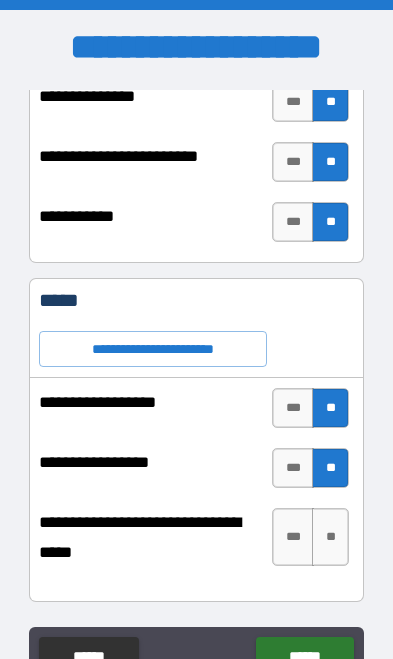 click on "**" at bounding box center (330, 537) 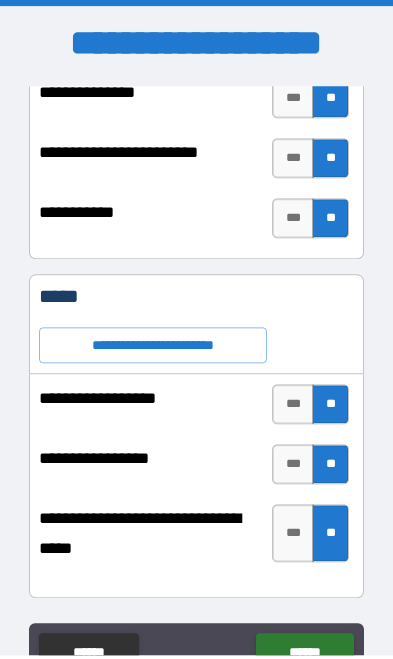 scroll, scrollTop: 36, scrollLeft: 0, axis: vertical 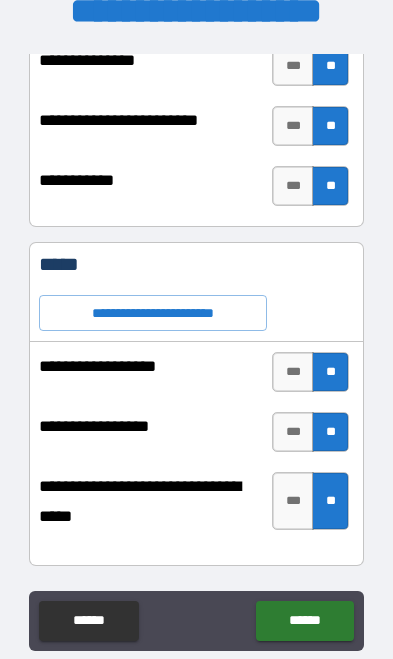 click on "******" at bounding box center [304, 621] 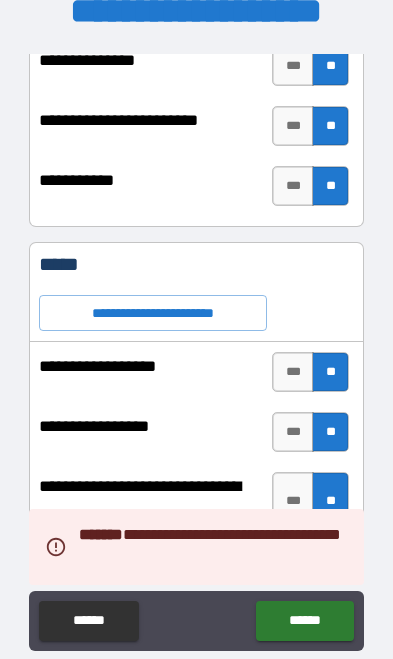 type on "*" 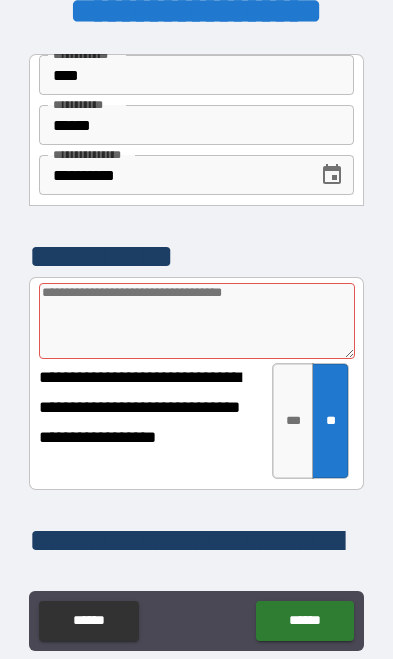 scroll, scrollTop: 0, scrollLeft: 0, axis: both 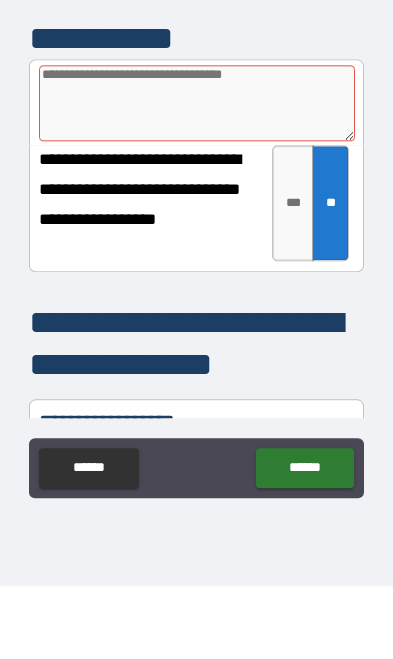 type on "*" 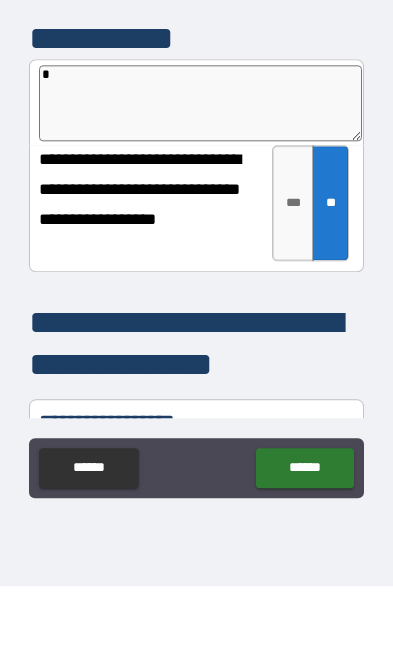 type on "**" 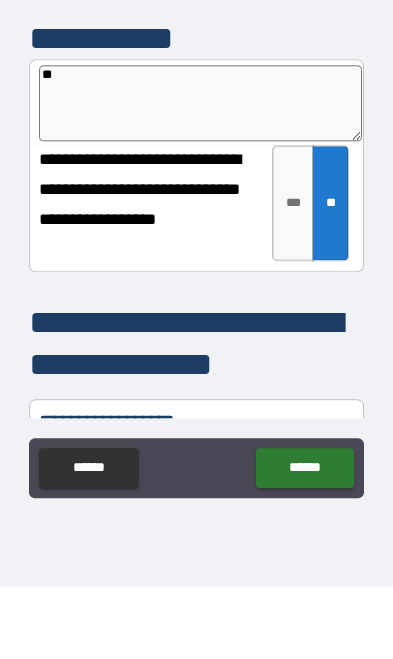 type on "*" 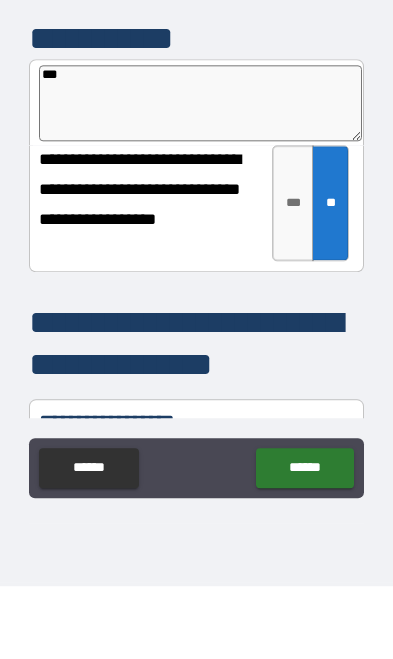 type on "****" 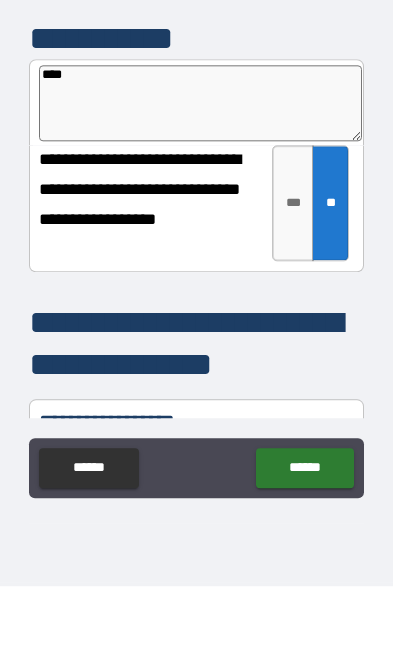 type on "*" 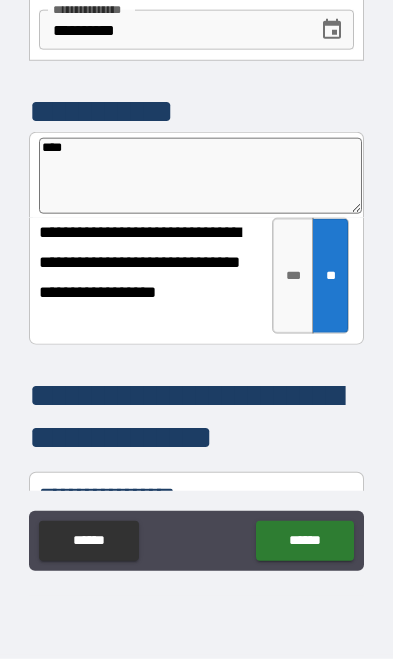 click on "******" at bounding box center [304, 541] 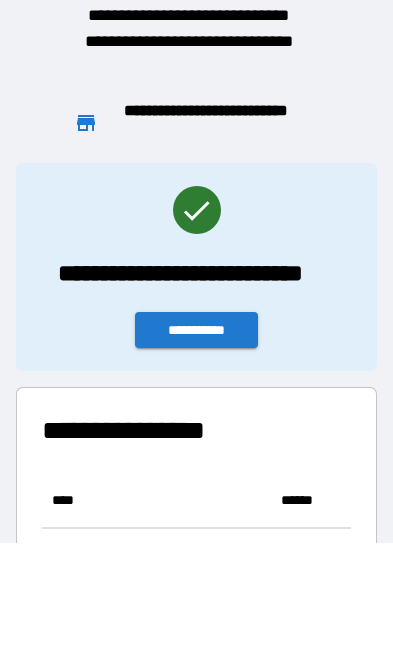 scroll, scrollTop: 1, scrollLeft: 1, axis: both 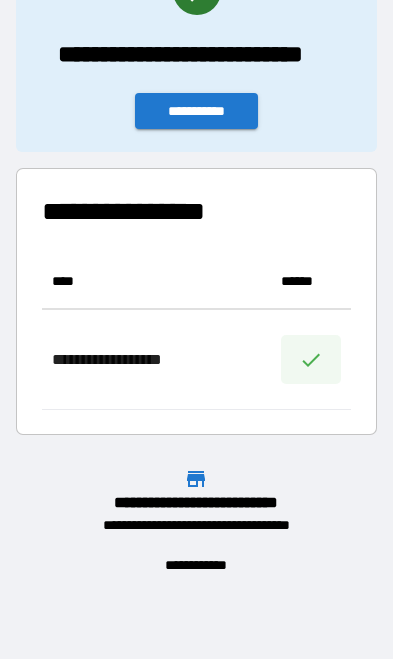 click on "**********" at bounding box center (197, 111) 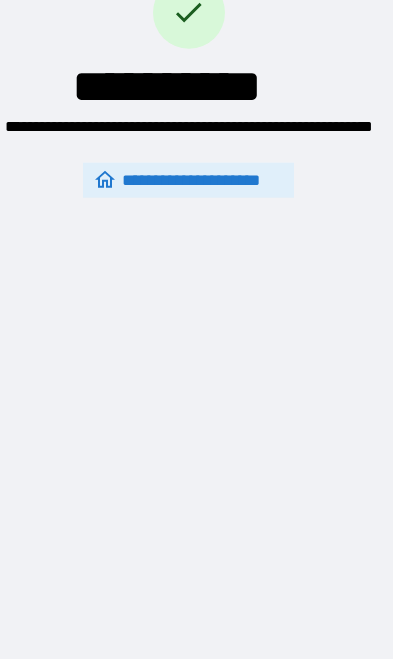 scroll, scrollTop: 0, scrollLeft: 0, axis: both 